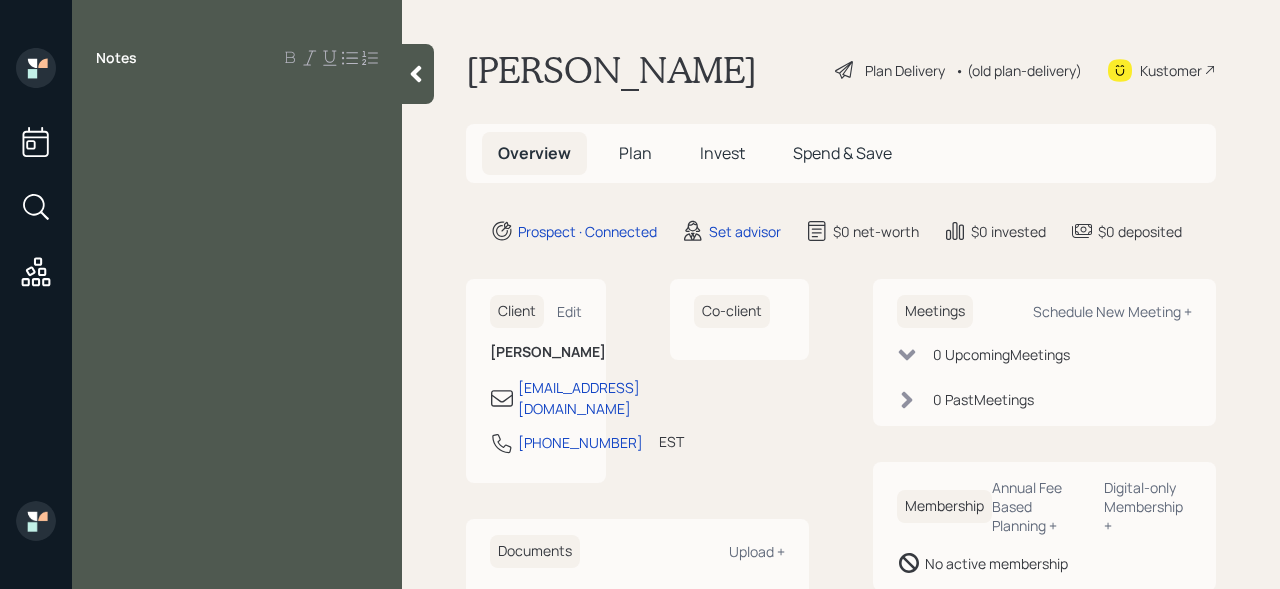 scroll, scrollTop: 0, scrollLeft: 0, axis: both 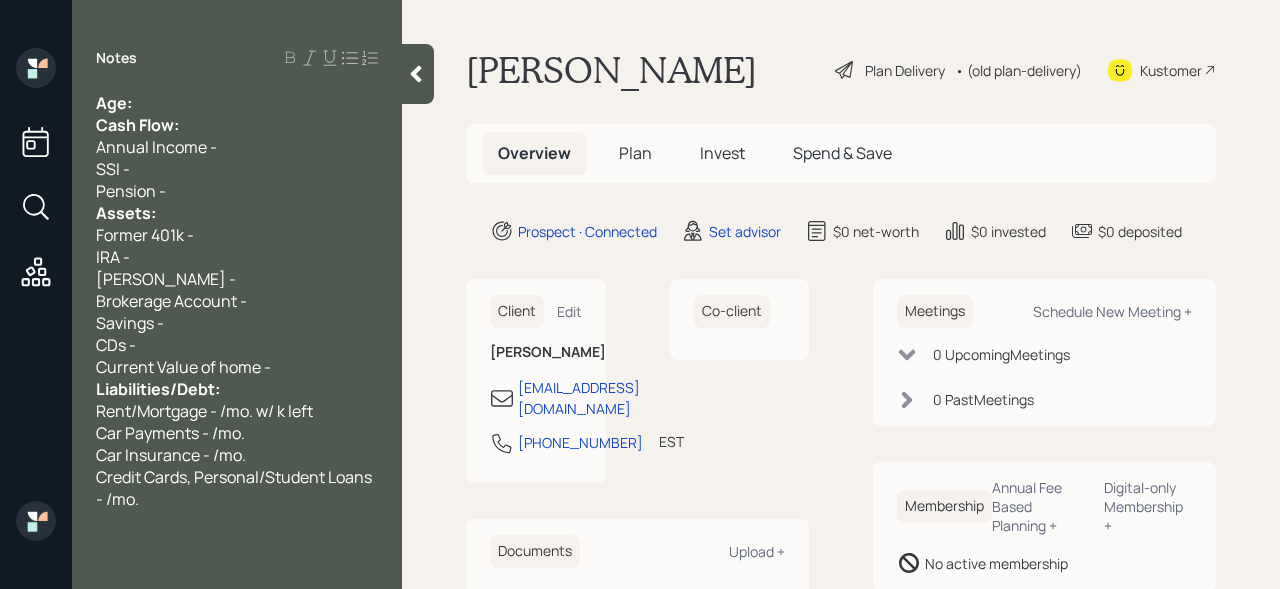 click on "Notes Age: Cash Flow: Annual Income - SSI - Pension - Assets: Former 401k - IRA - [PERSON_NAME] - Brokerage Account - Savings - CDs - Current Value of home - Liabilities/Debt: Rent/Mortgage - /mo. w/ k left Car Payments - /mo. Car Insurance - /mo. Credit Cards, Personal/Student Loans - /mo." at bounding box center (237, 306) 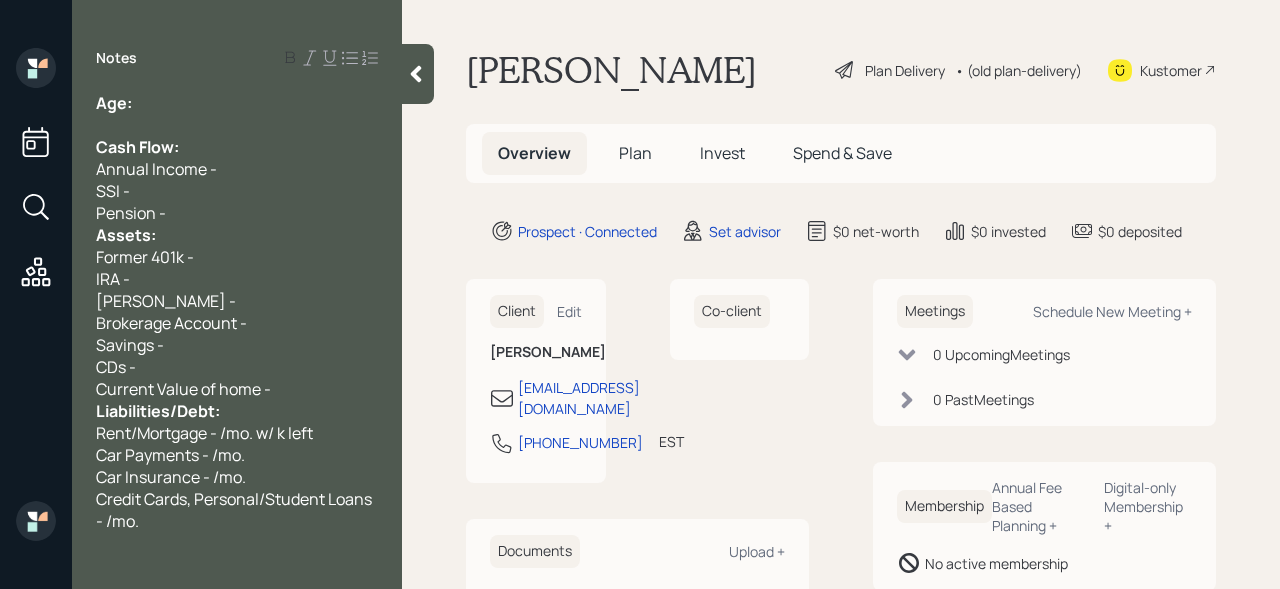 click on "SSI -" at bounding box center (237, 191) 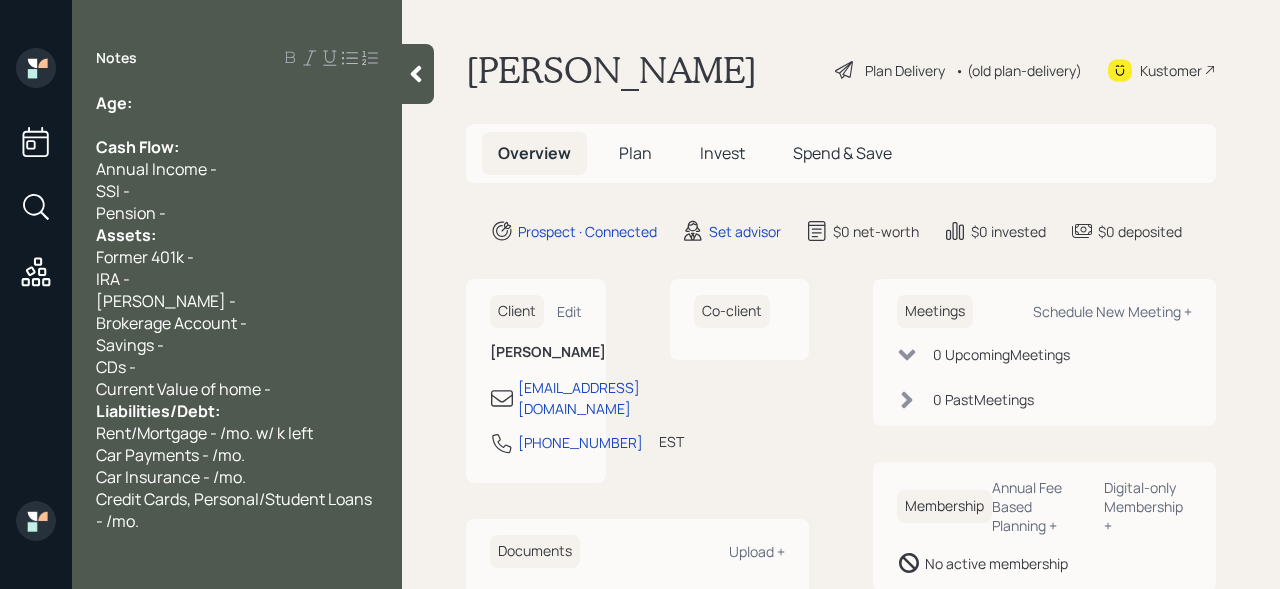 click on "Pension -" at bounding box center (237, 213) 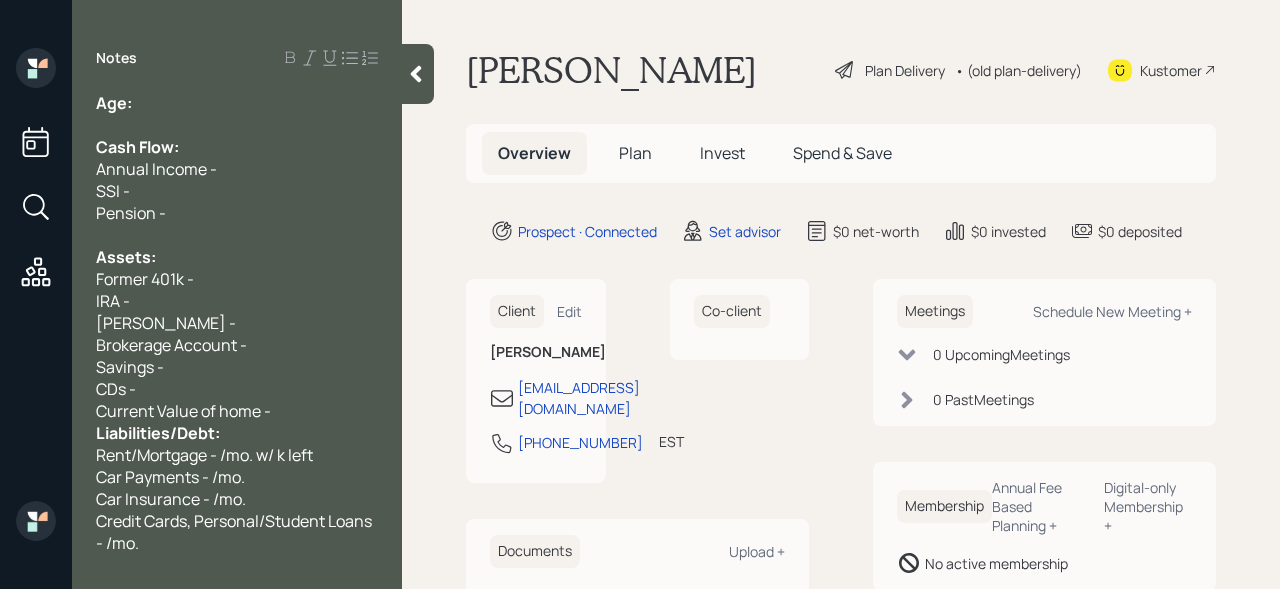 click on "Current Value of home -" at bounding box center [237, 411] 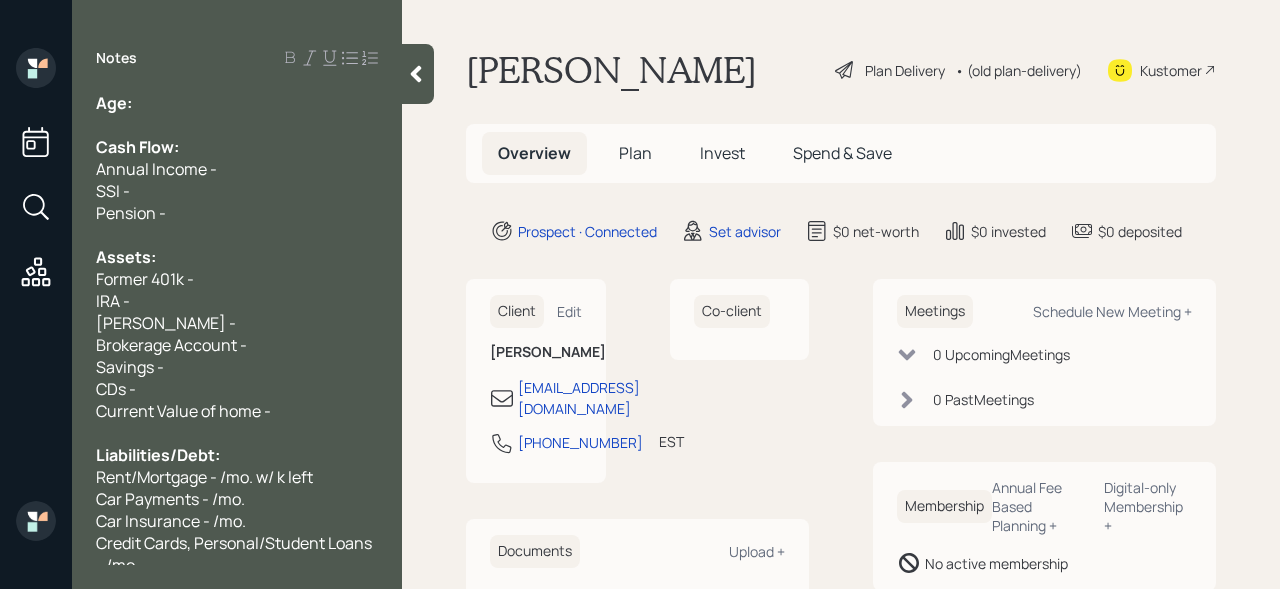 click on "Age:" at bounding box center [237, 103] 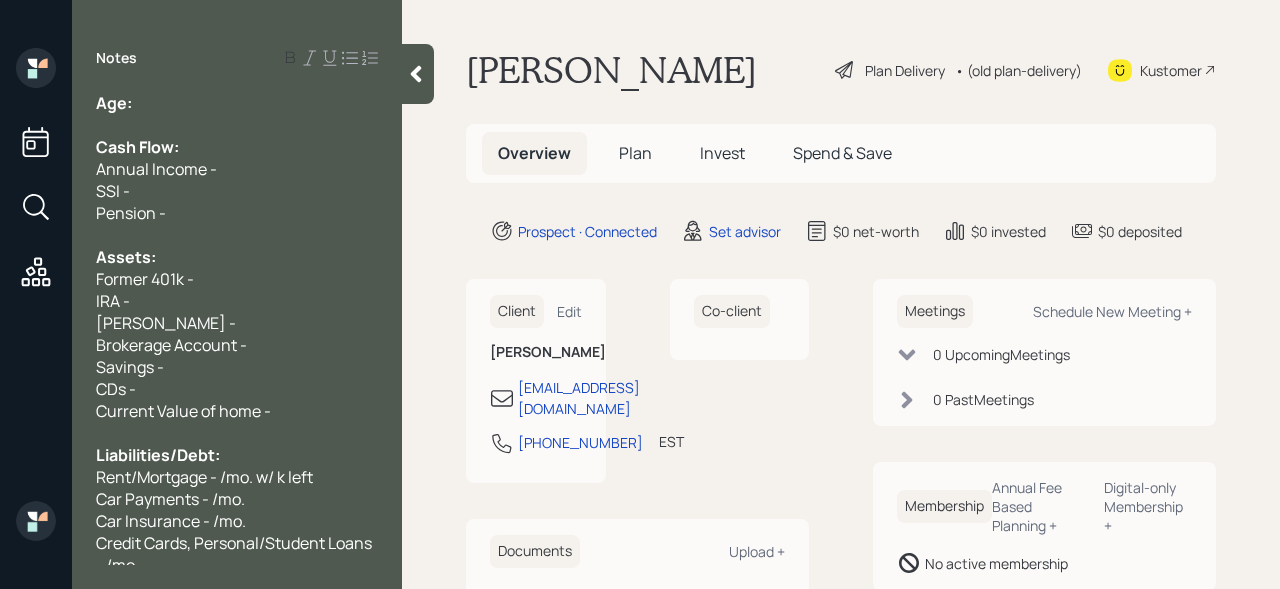 type 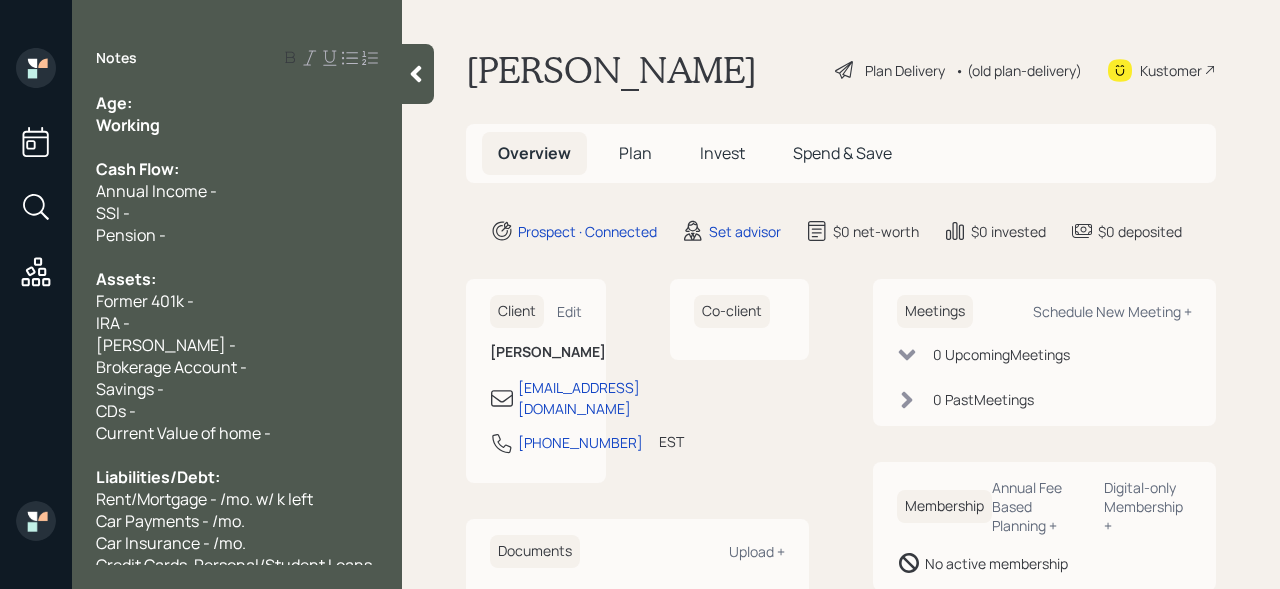 click on "Age:" at bounding box center [237, 103] 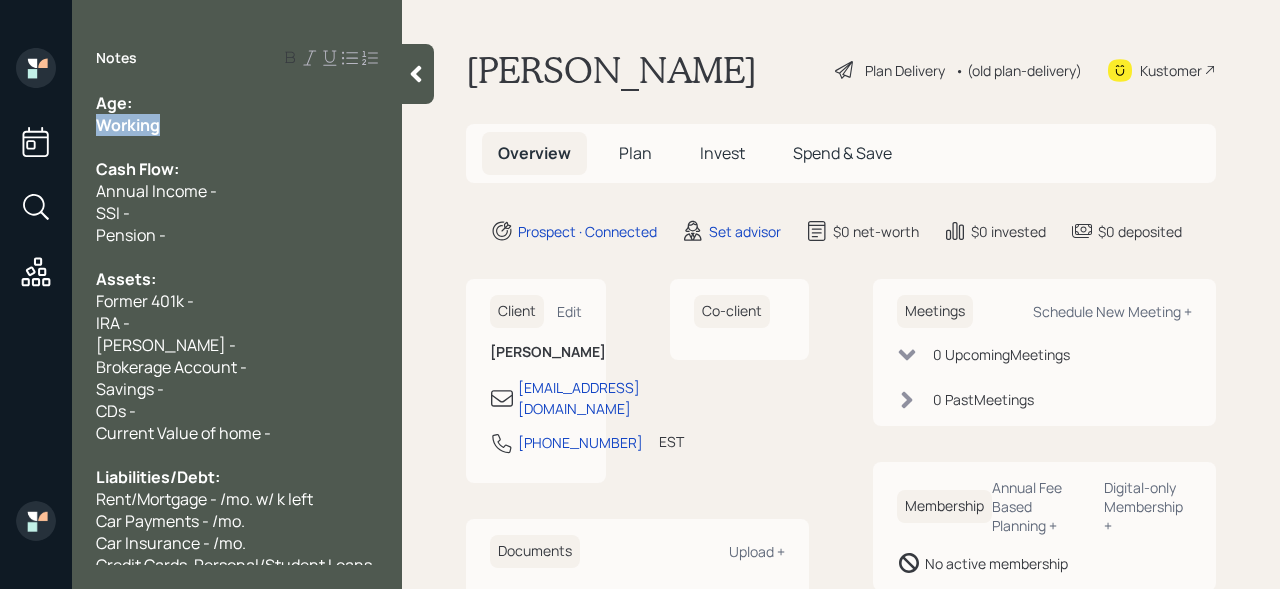 drag, startPoint x: 210, startPoint y: 127, endPoint x: 0, endPoint y: 127, distance: 210 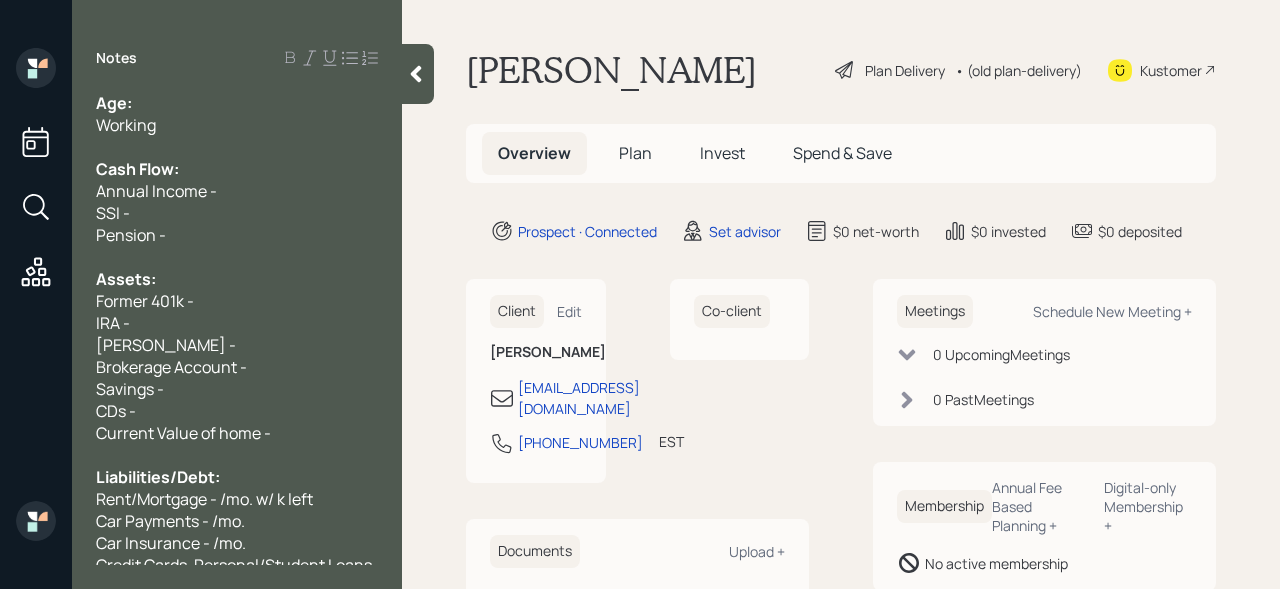 click on "Notes Age:  Working Cash Flow: Annual Income - SSI - Pension - Assets: Former 401k - IRA - [PERSON_NAME] - Brokerage Account - Savings - CDs - Current Value of home - Liabilities/Debt: Rent/Mortgage - /mo. w/ k left Car Payments - /mo. Car Insurance - /mo. Credit Cards, Personal/Student Loans - /mo." at bounding box center (237, 306) 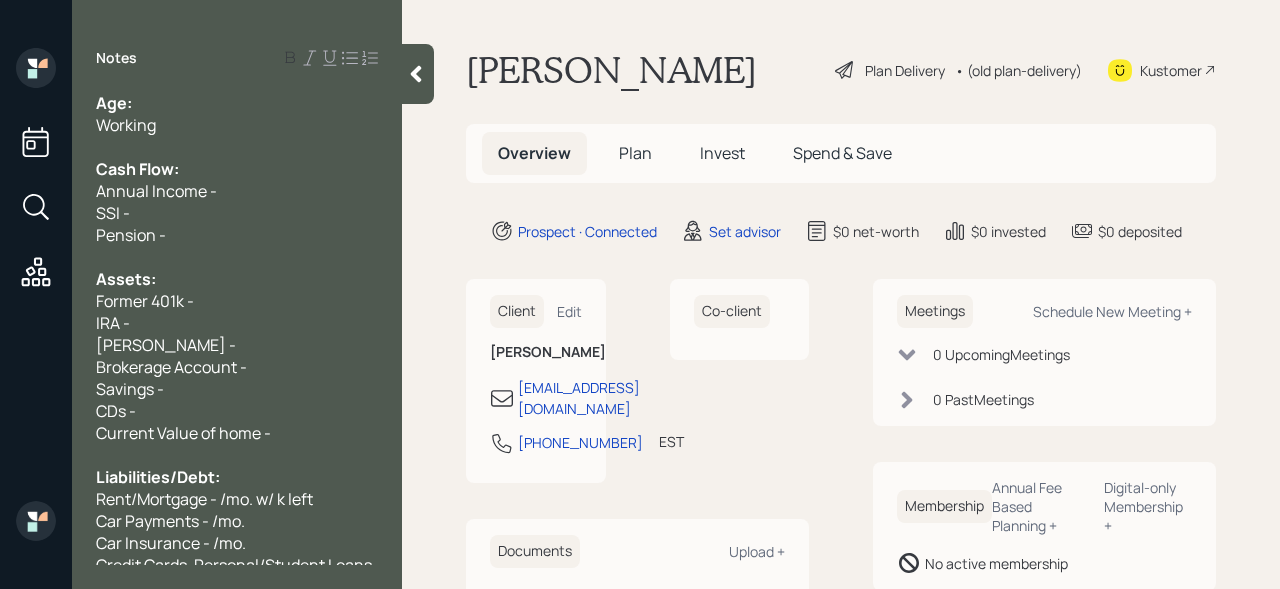click on "Age:" at bounding box center [237, 103] 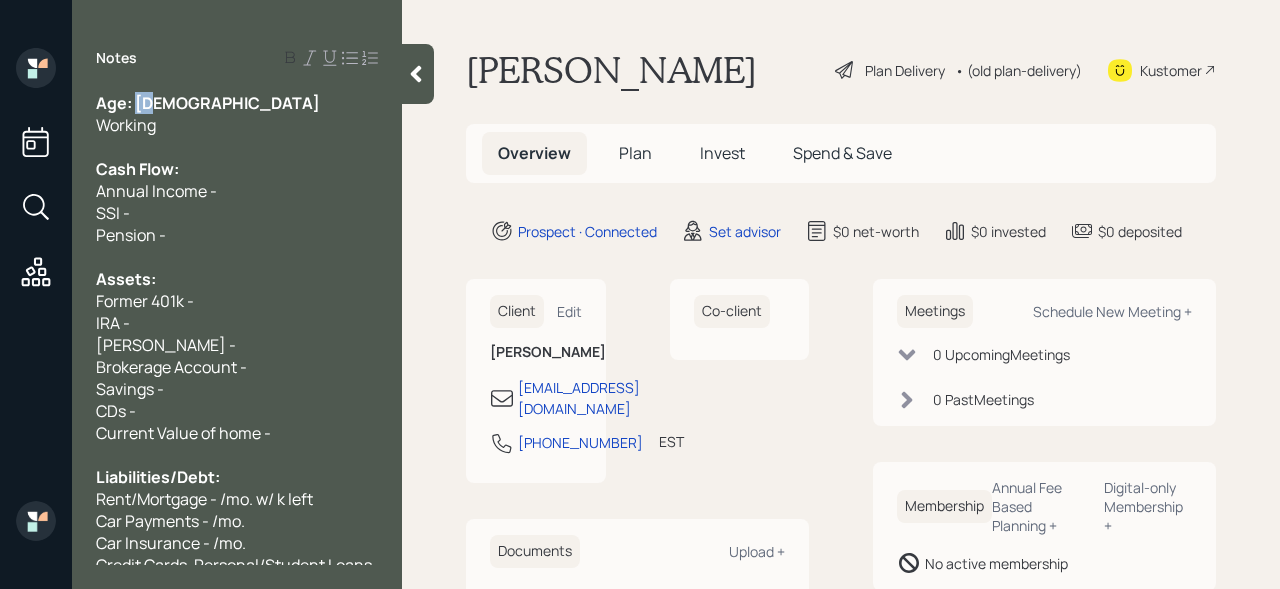 drag, startPoint x: 168, startPoint y: 101, endPoint x: 138, endPoint y: 101, distance: 30 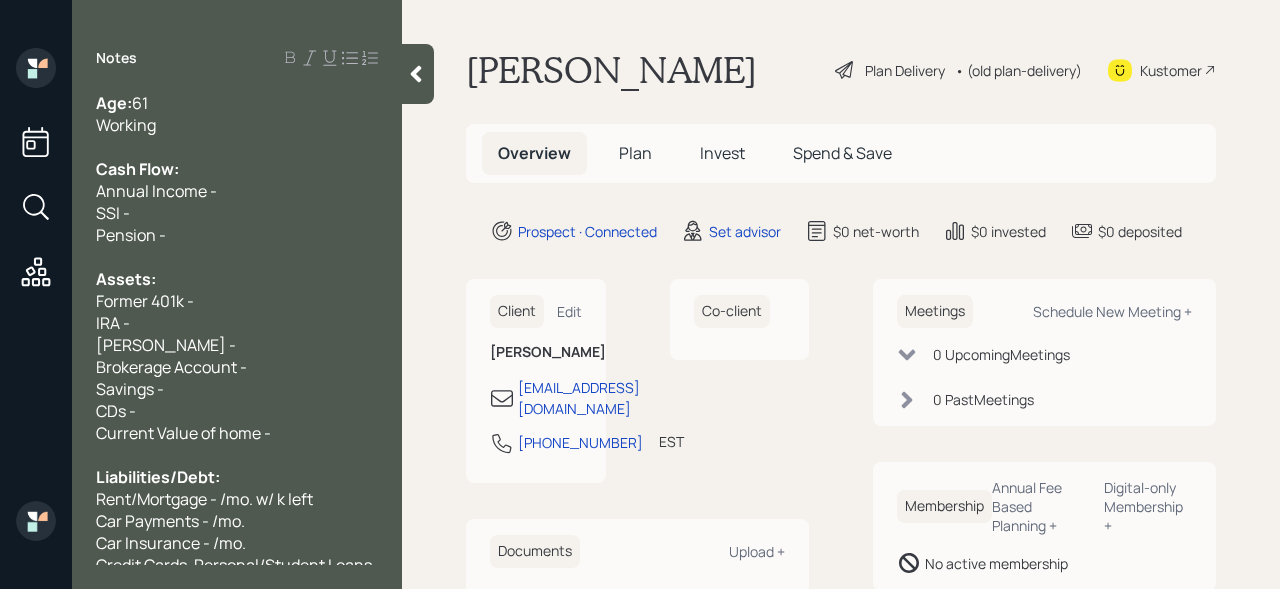 click on "Age:  [DEMOGRAPHIC_DATA]" at bounding box center [237, 103] 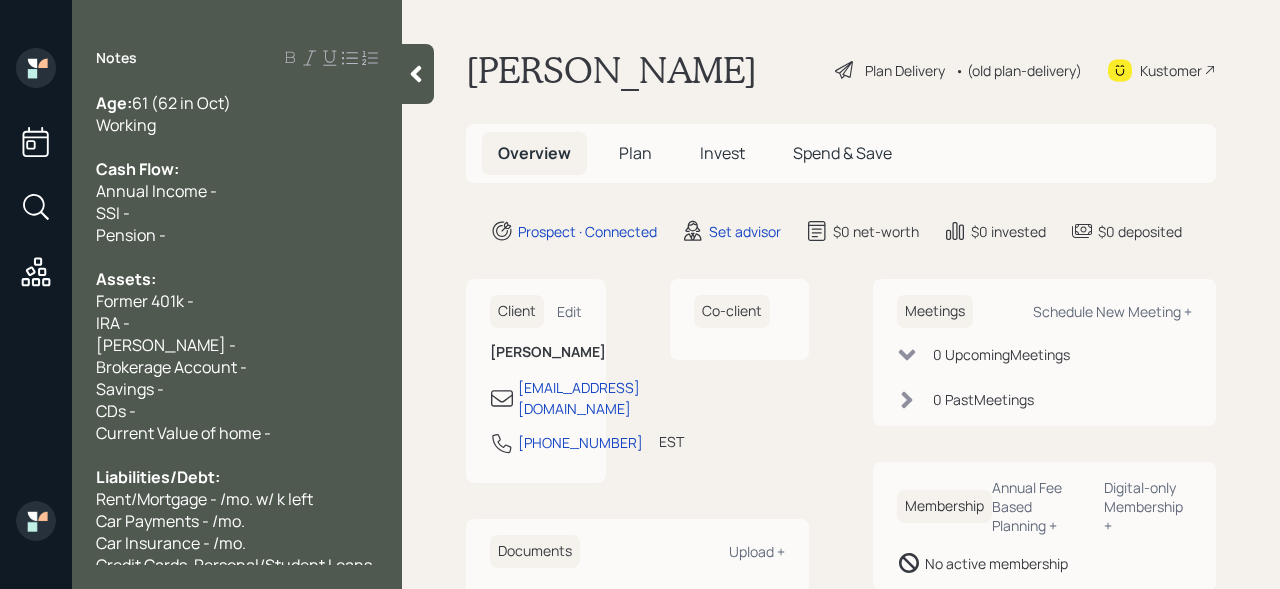 click on "Working" at bounding box center (237, 125) 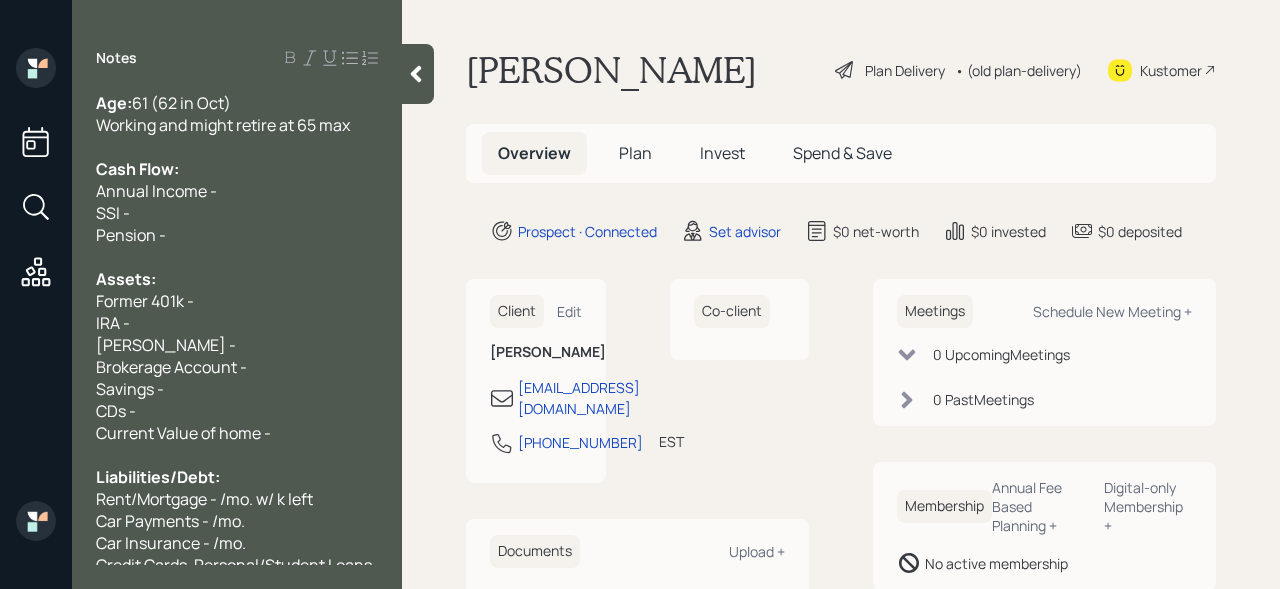 click at bounding box center [237, 257] 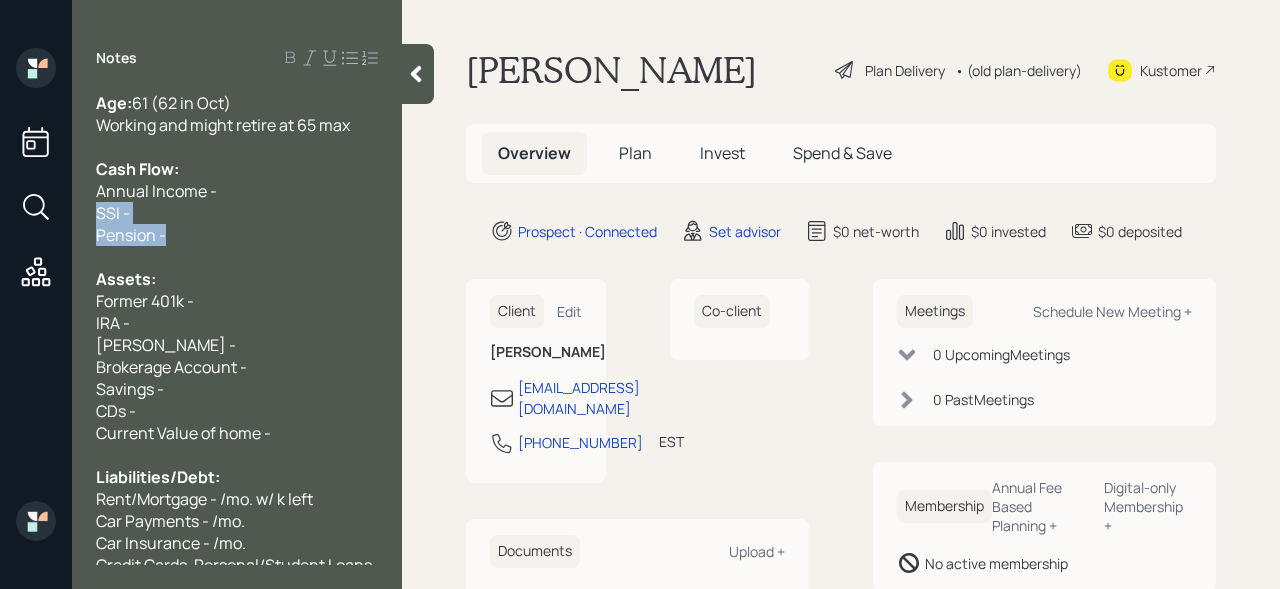 drag, startPoint x: 193, startPoint y: 234, endPoint x: 83, endPoint y: 220, distance: 110.88733 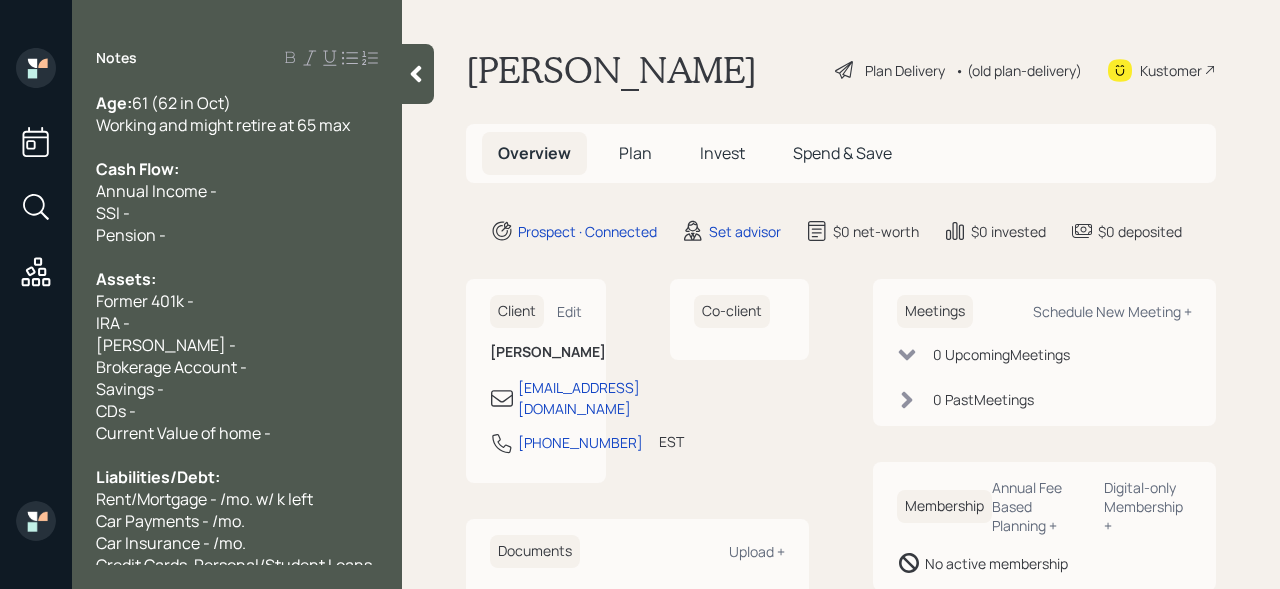 click on "Assets:" at bounding box center [237, 279] 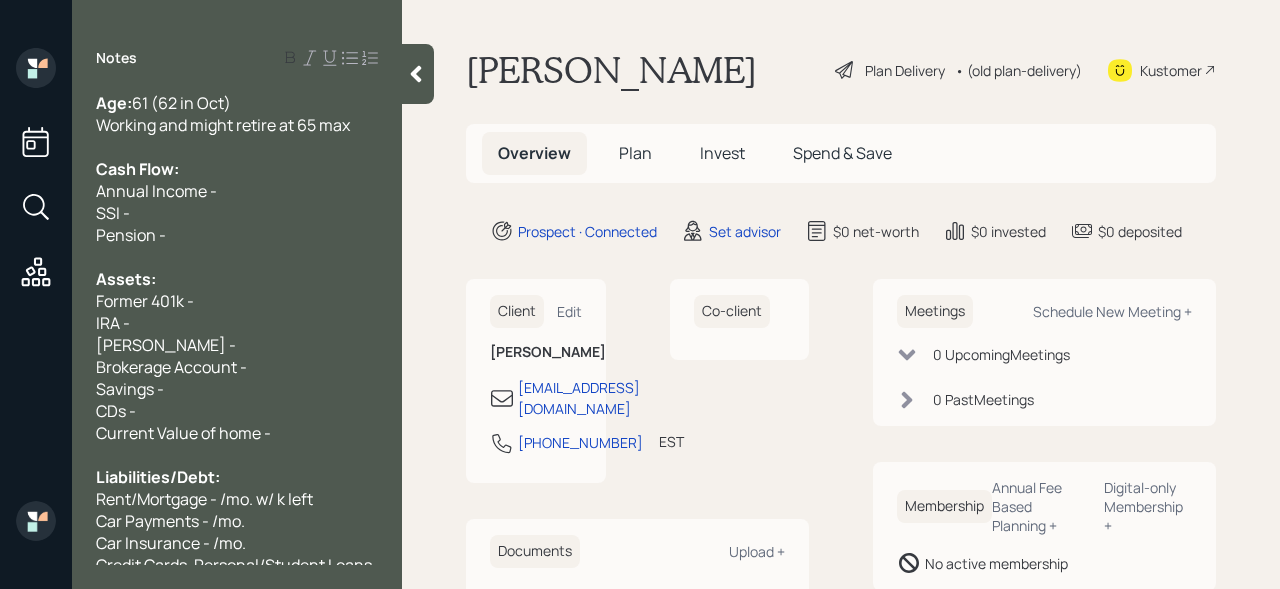 click on "Former 401k -" at bounding box center [237, 301] 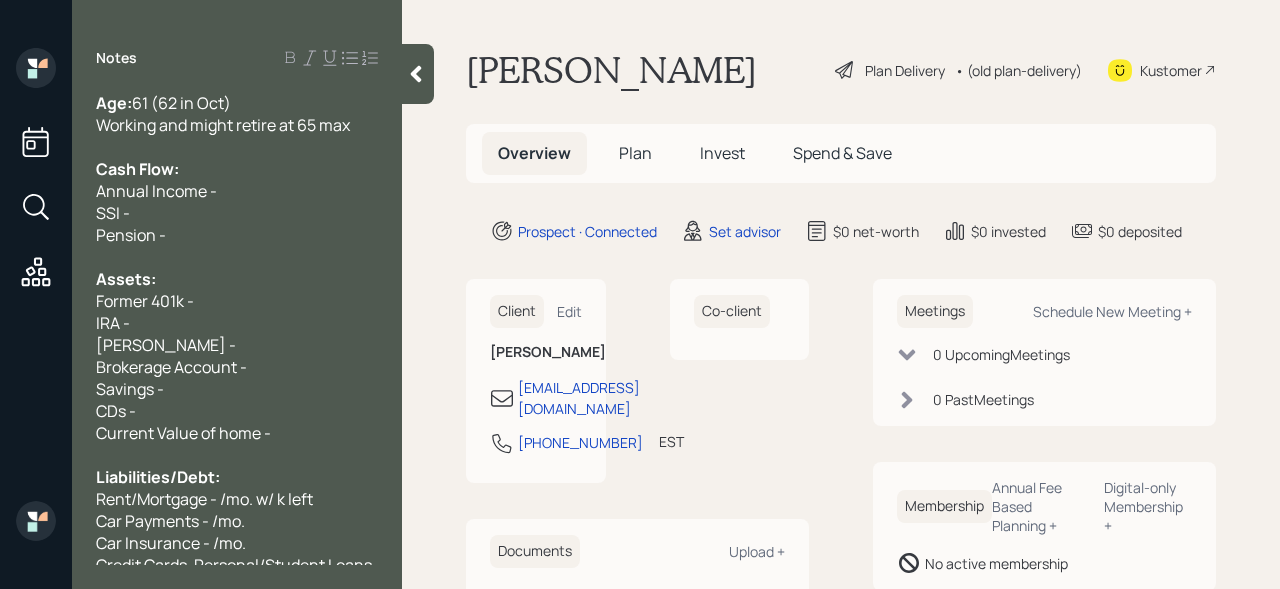 click on "IRA -" at bounding box center (237, 323) 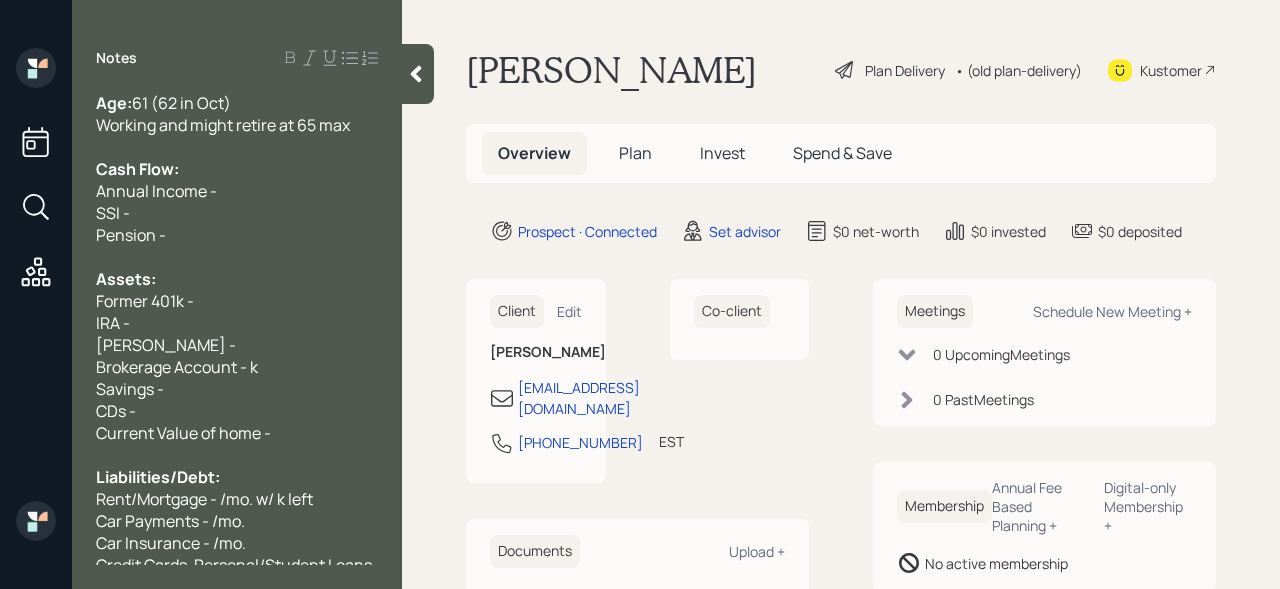 click on "IRA -" at bounding box center [237, 323] 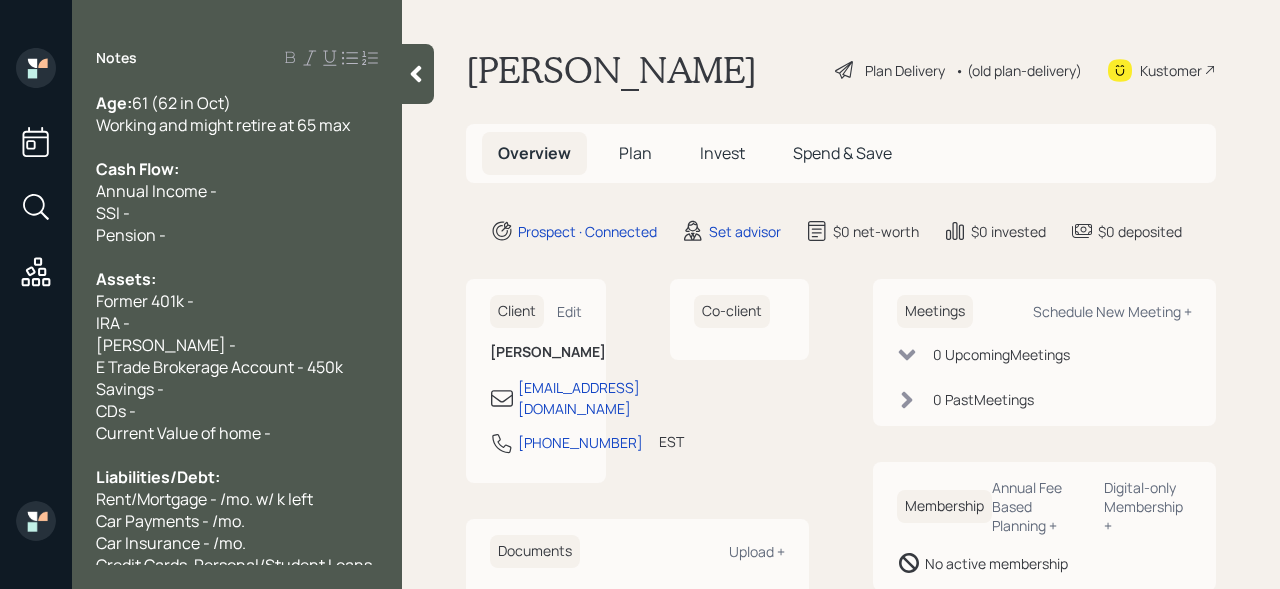 click on "IRA -" at bounding box center [237, 323] 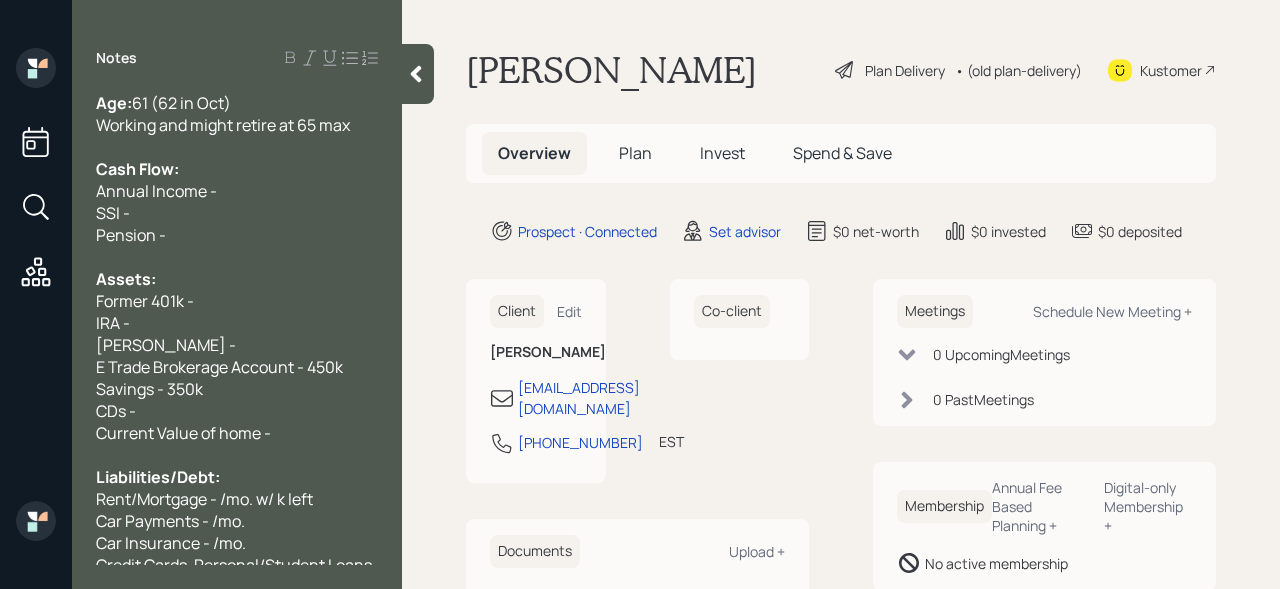 click on "[PERSON_NAME] -" at bounding box center (237, 345) 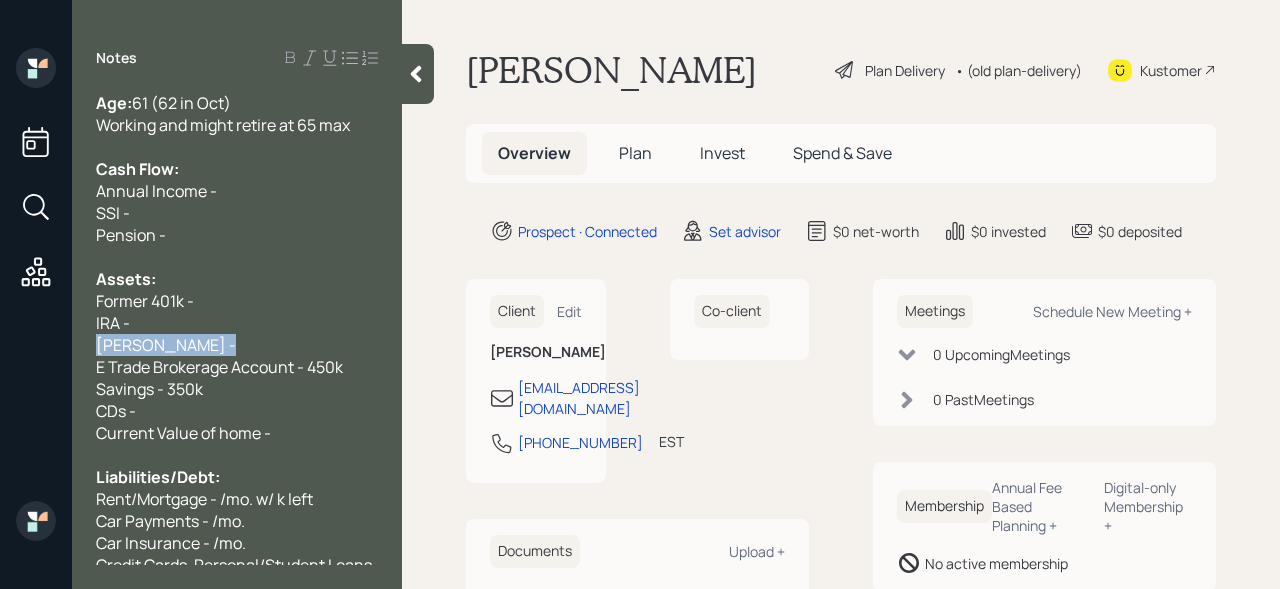 drag, startPoint x: 198, startPoint y: 336, endPoint x: 0, endPoint y: 336, distance: 198 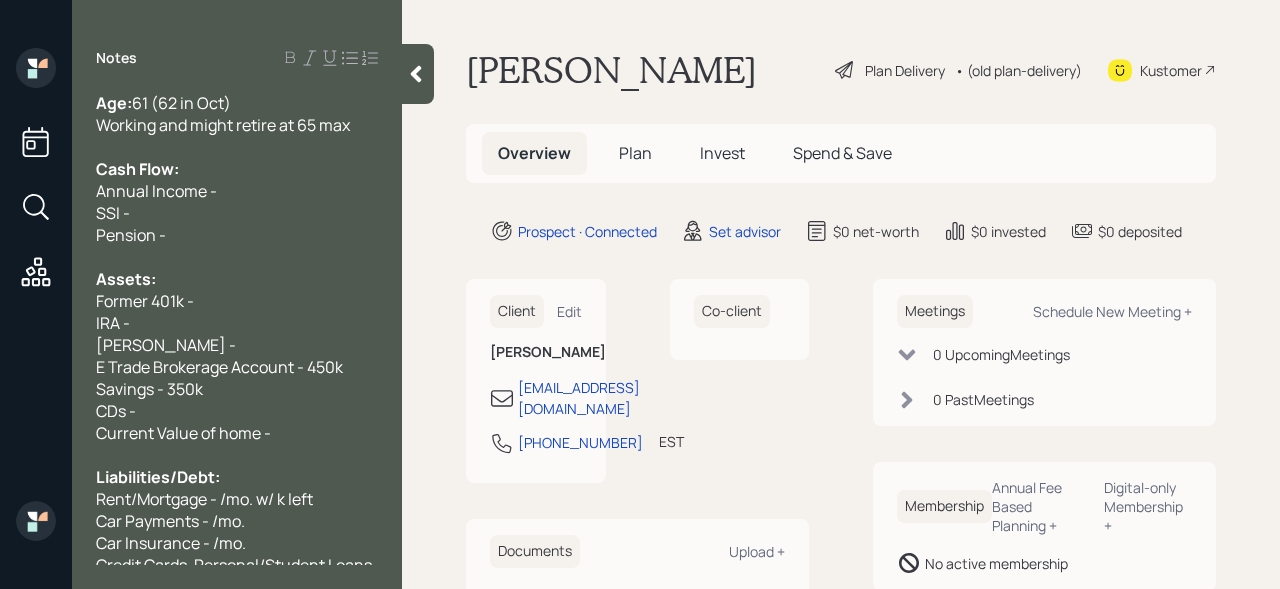 click on "E Trade Brokerage Account - 450k" at bounding box center [219, 367] 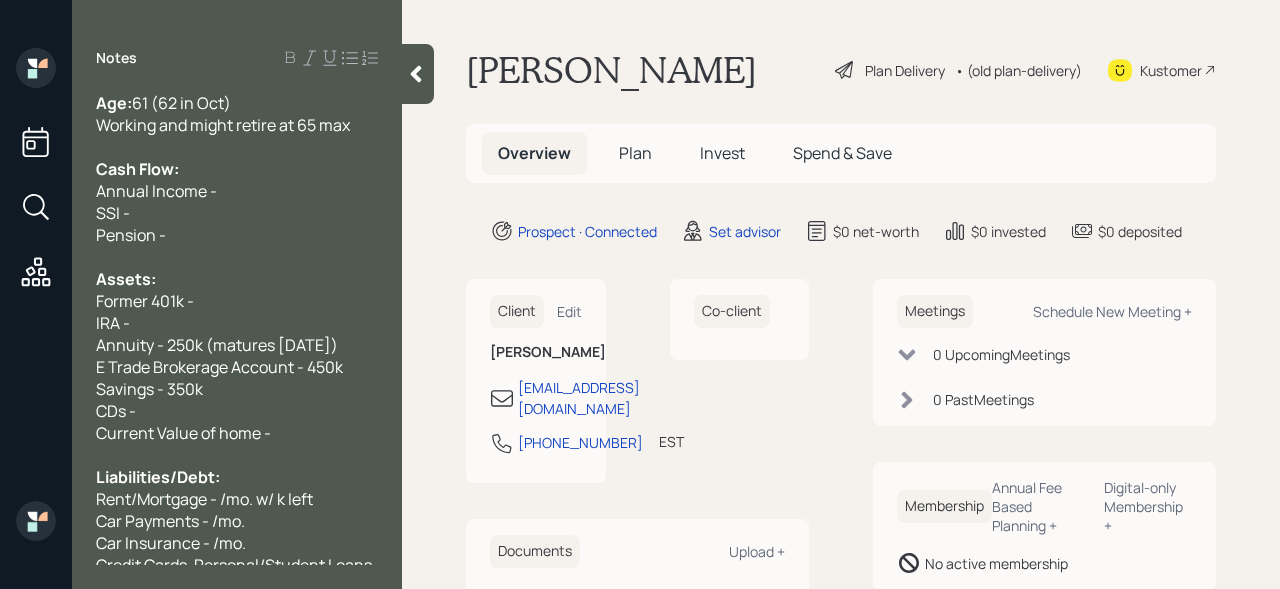 click on "Annuity - 250k (matures [DATE])" at bounding box center (217, 345) 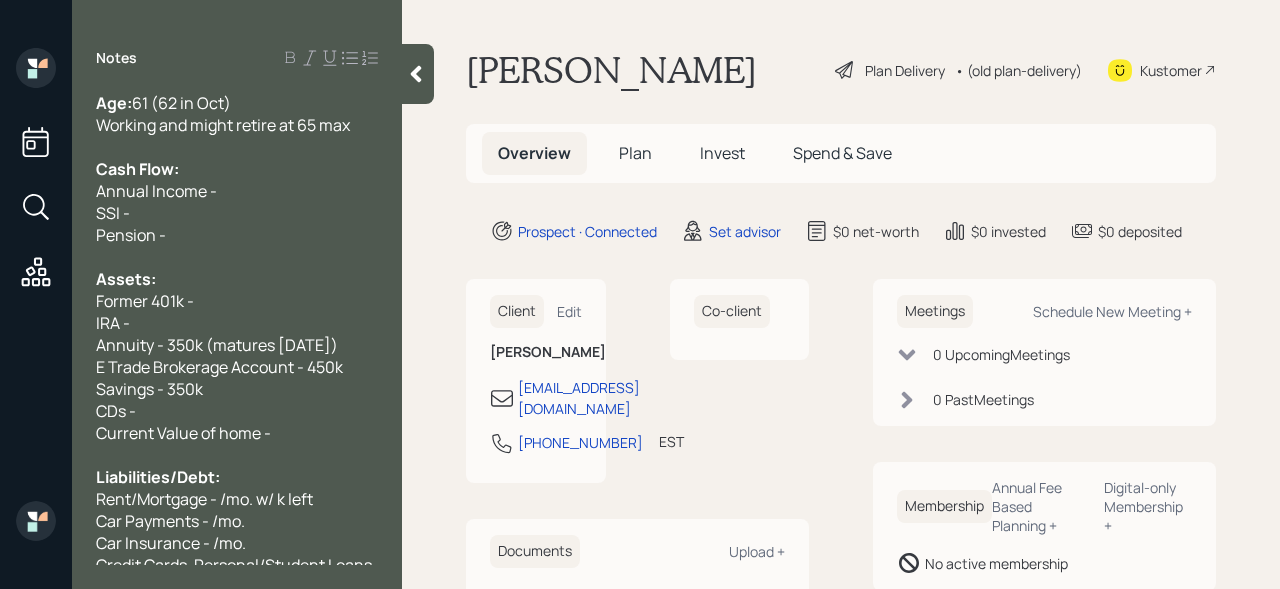 click on "IRA -" at bounding box center [237, 323] 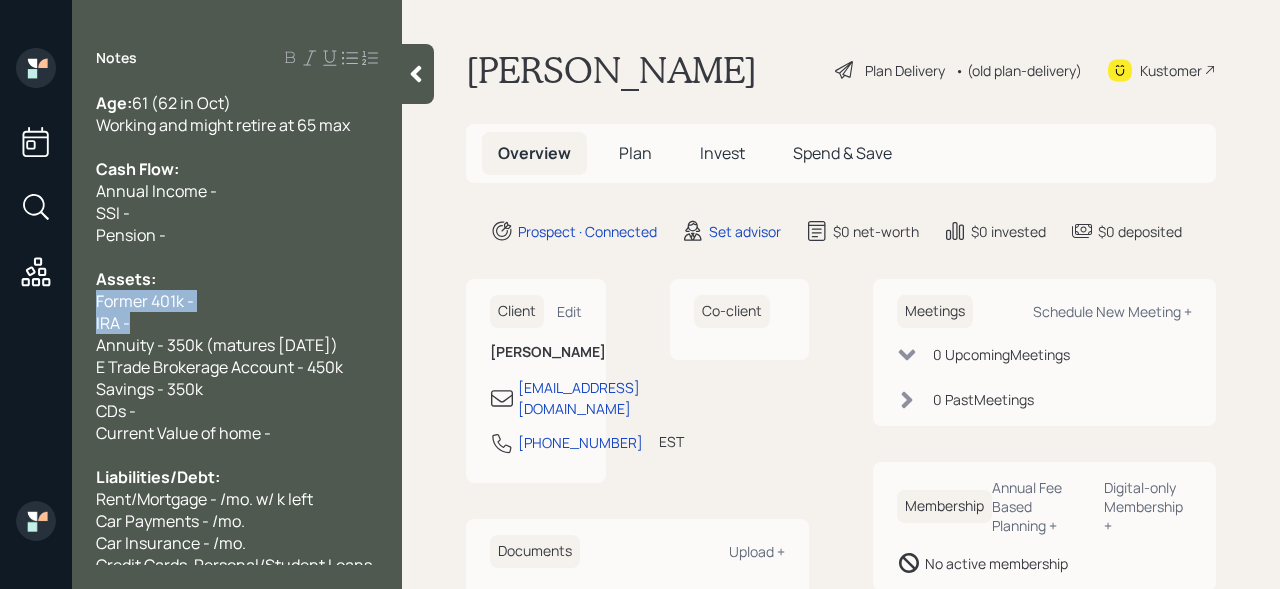 drag, startPoint x: 224, startPoint y: 321, endPoint x: 31, endPoint y: 309, distance: 193.3727 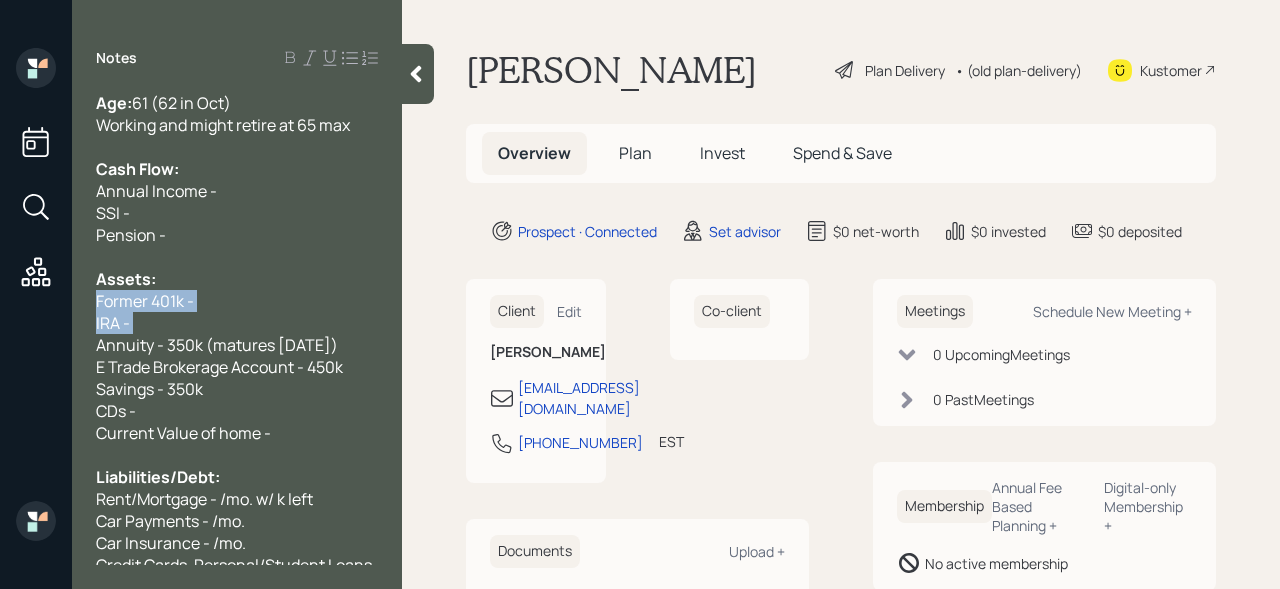 click on "IRA -" at bounding box center (237, 323) 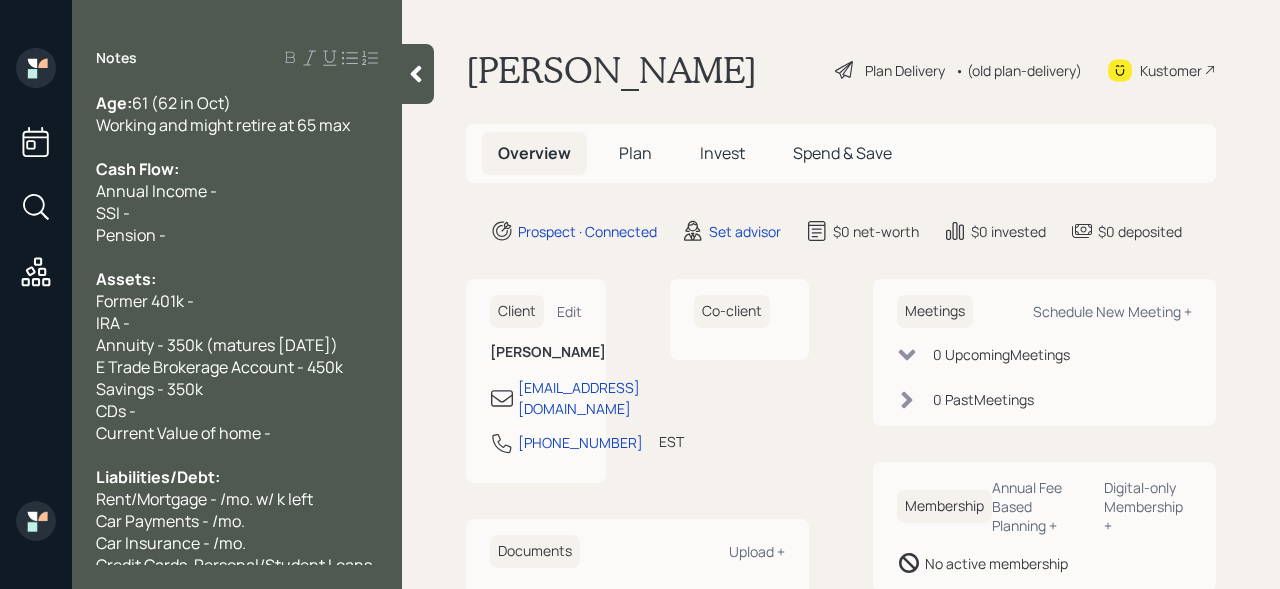 click on "Annuity - 350k (matures [DATE])" at bounding box center [217, 345] 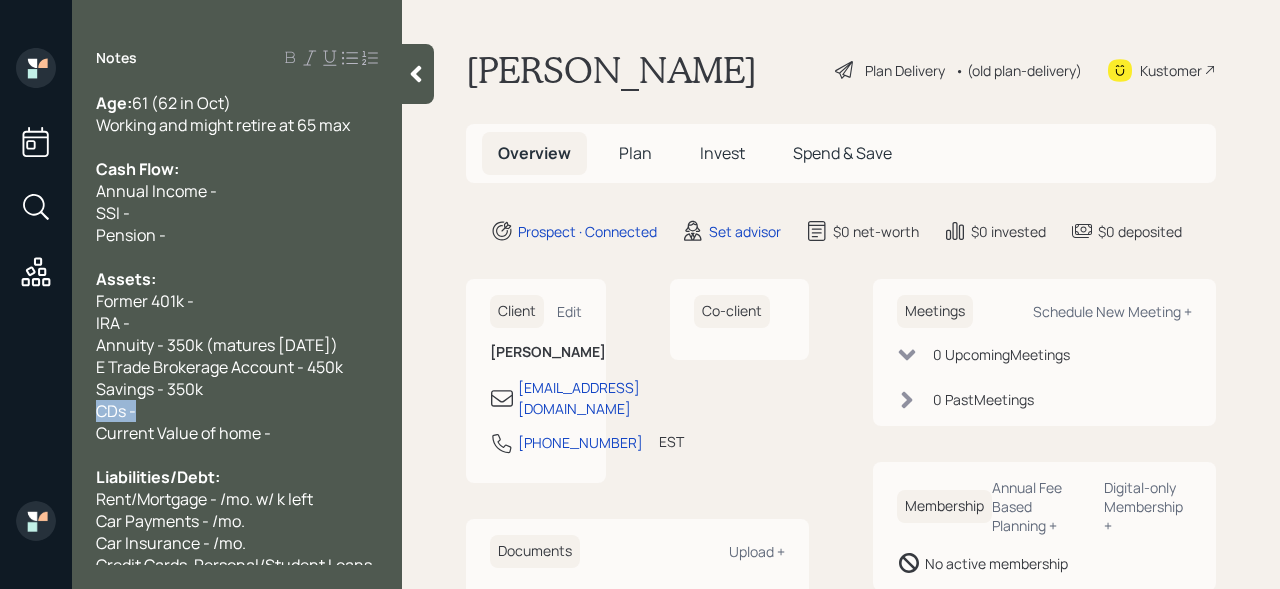 drag, startPoint x: 208, startPoint y: 406, endPoint x: 34, endPoint y: 406, distance: 174 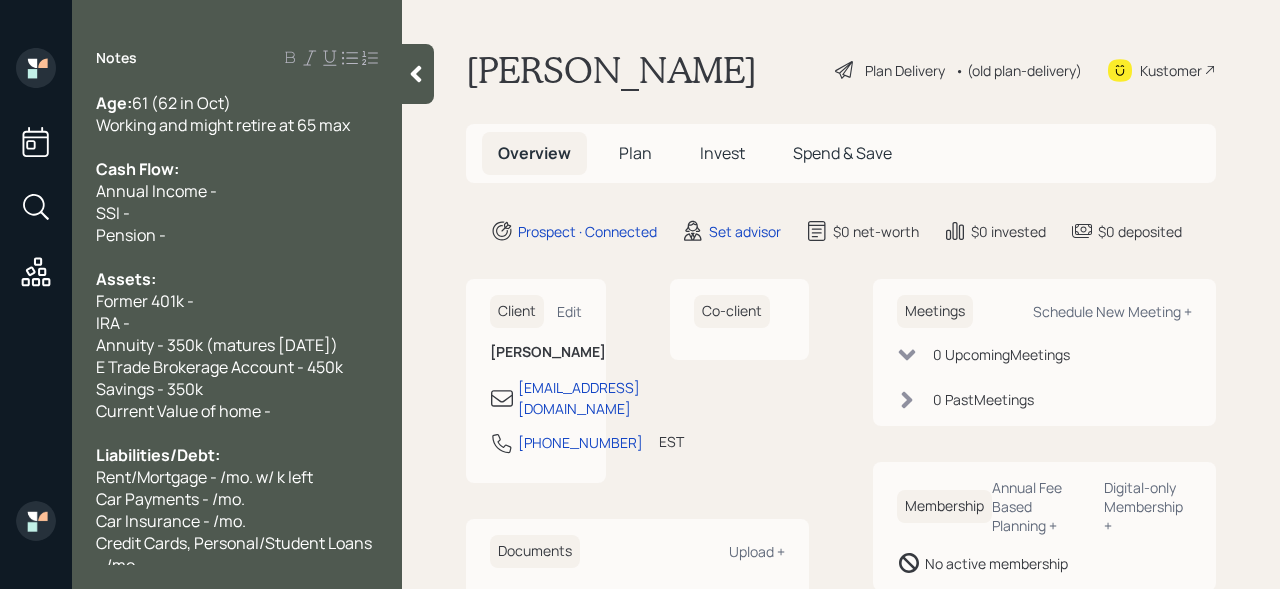 click on "Annual Income -" at bounding box center [237, 191] 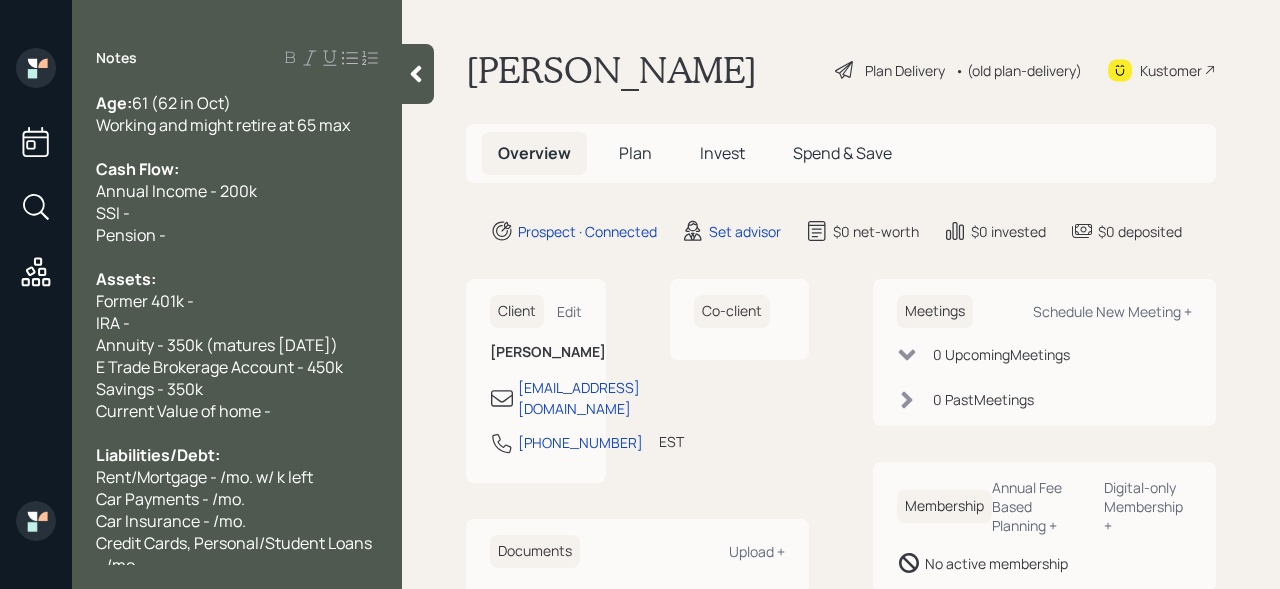 click on "SSI -" at bounding box center [237, 213] 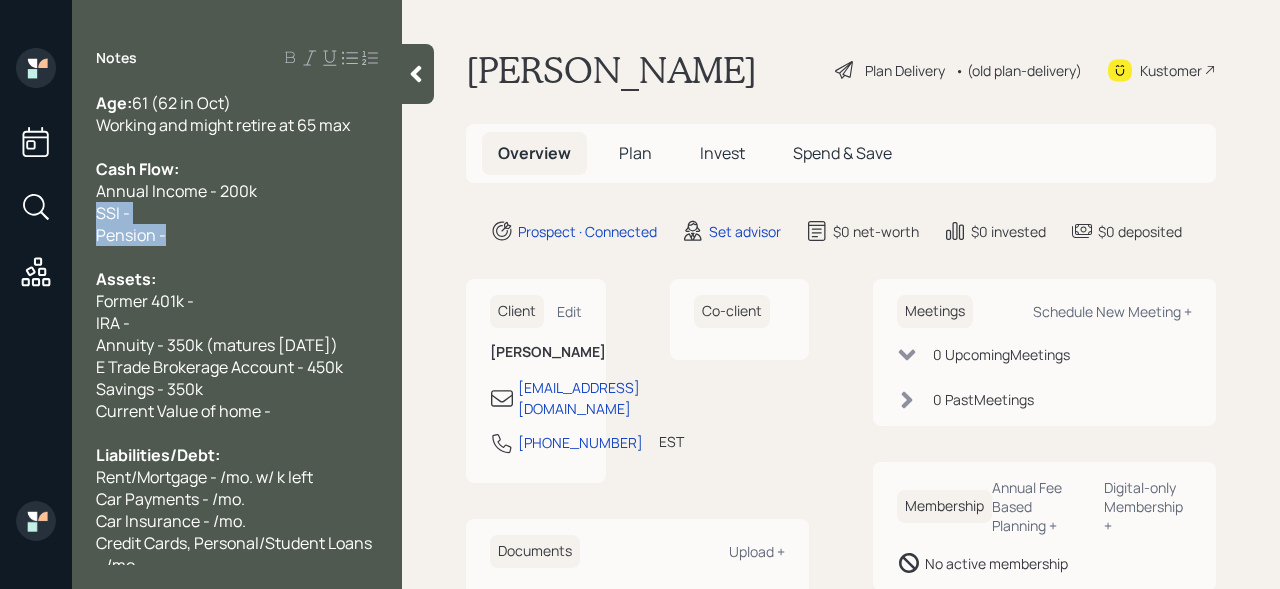 drag, startPoint x: 237, startPoint y: 226, endPoint x: 37, endPoint y: 217, distance: 200.2024 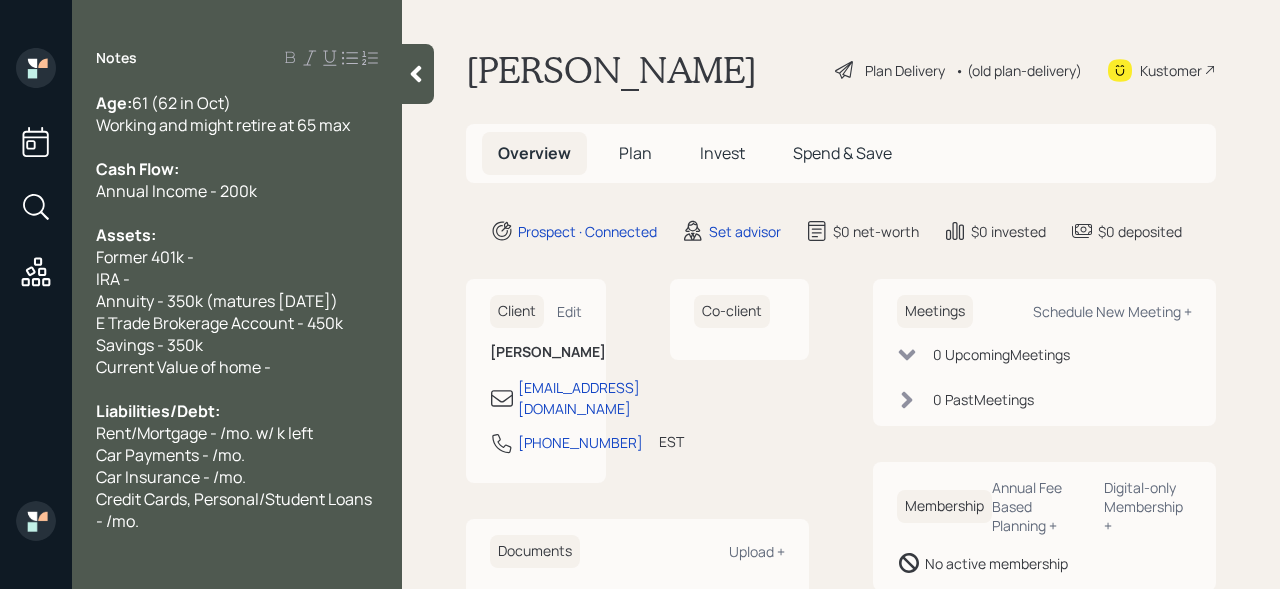 click on "IRA -" at bounding box center [237, 279] 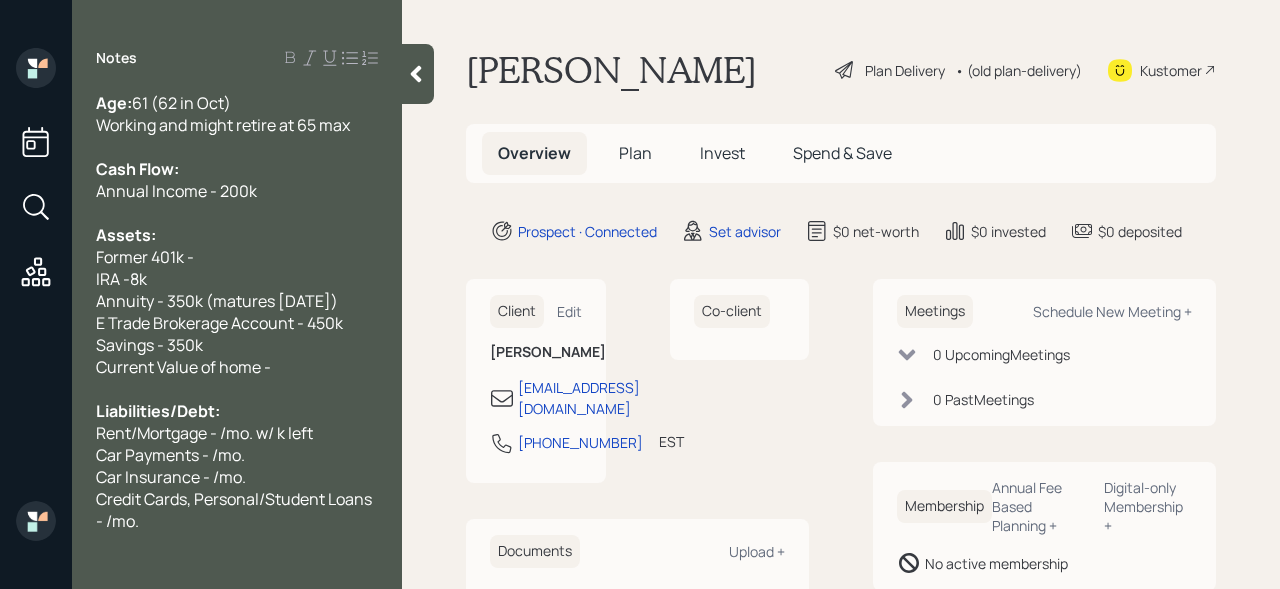 click on "Annuity - 350k (matures [DATE])" at bounding box center [217, 301] 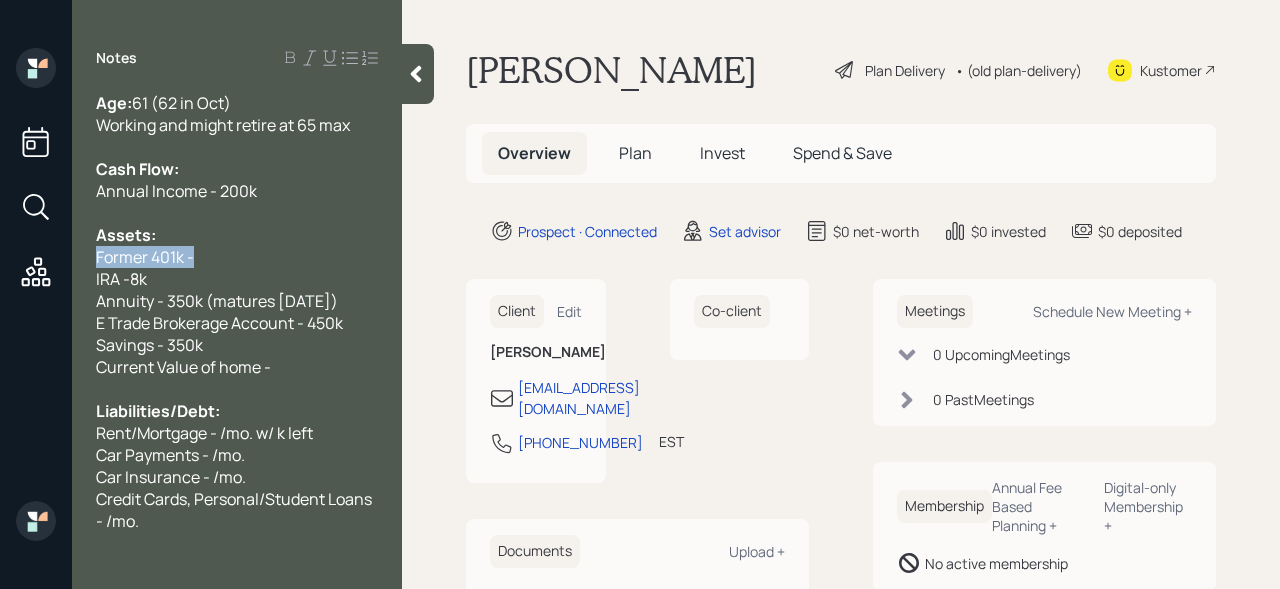 drag, startPoint x: 215, startPoint y: 260, endPoint x: 0, endPoint y: 260, distance: 215 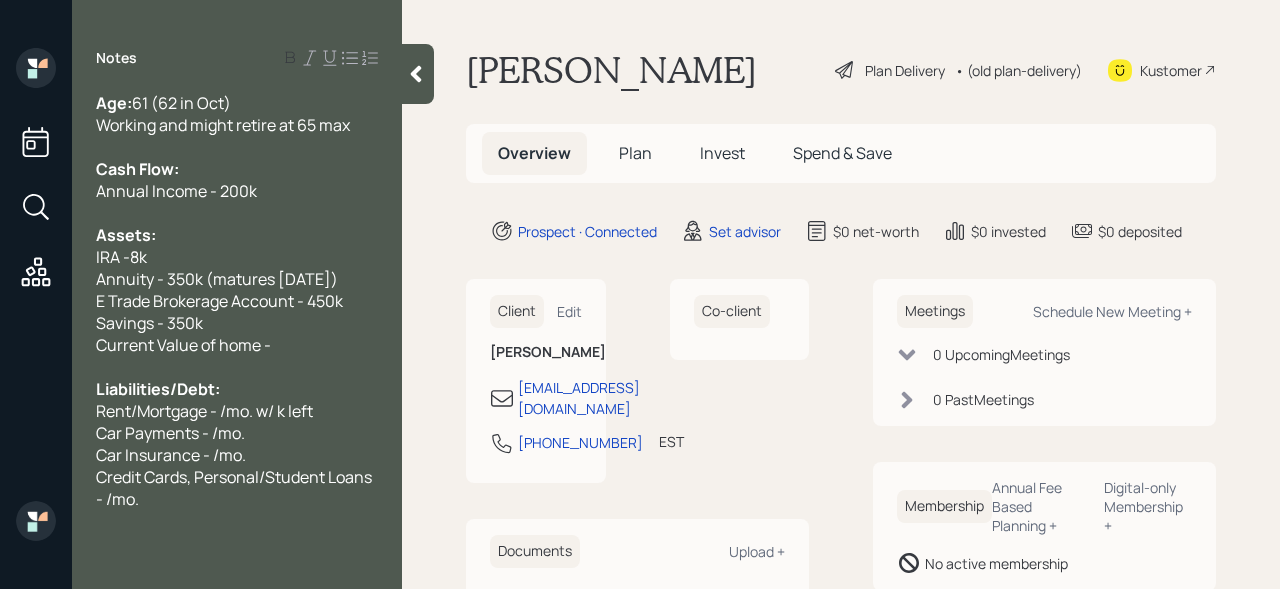 click on "Rent/Mortgage - /mo. w/ k left" at bounding box center (204, 411) 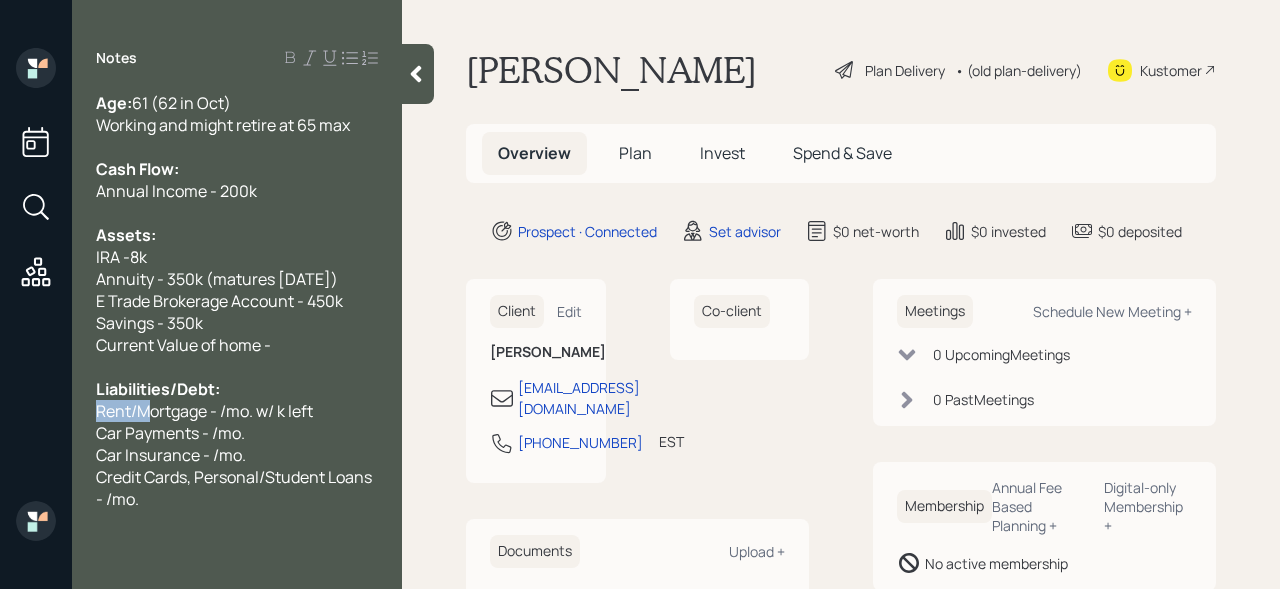 drag, startPoint x: 146, startPoint y: 413, endPoint x: 10, endPoint y: 397, distance: 136.93794 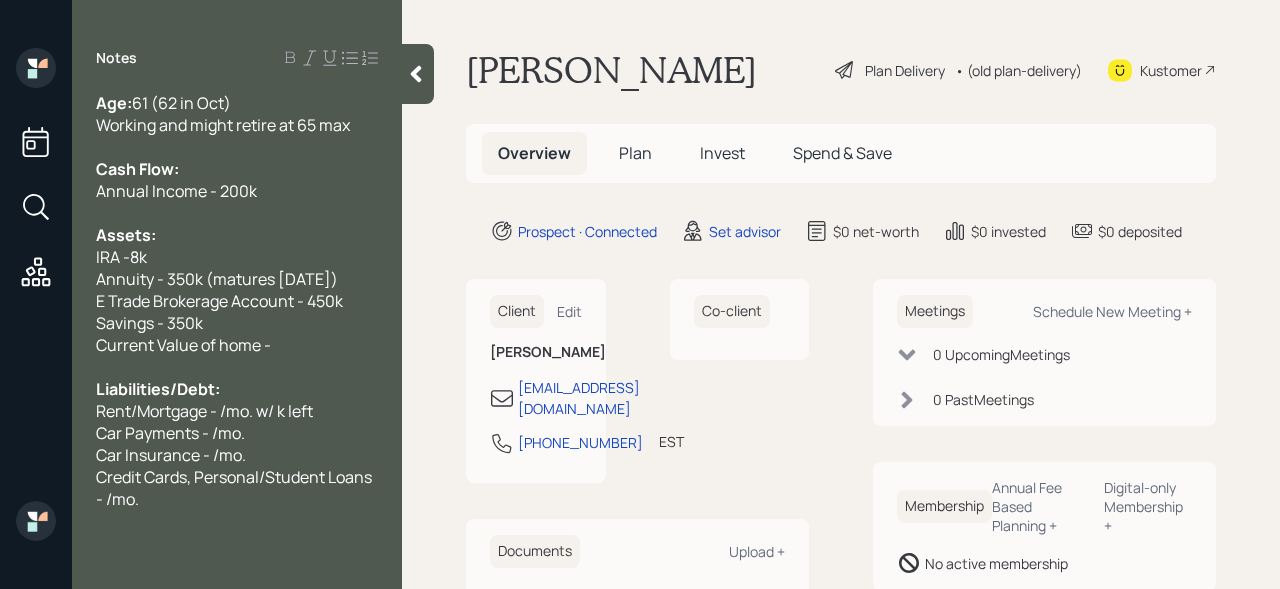 click on "Rent/Mortgage - /mo. w/ k left" at bounding box center (204, 411) 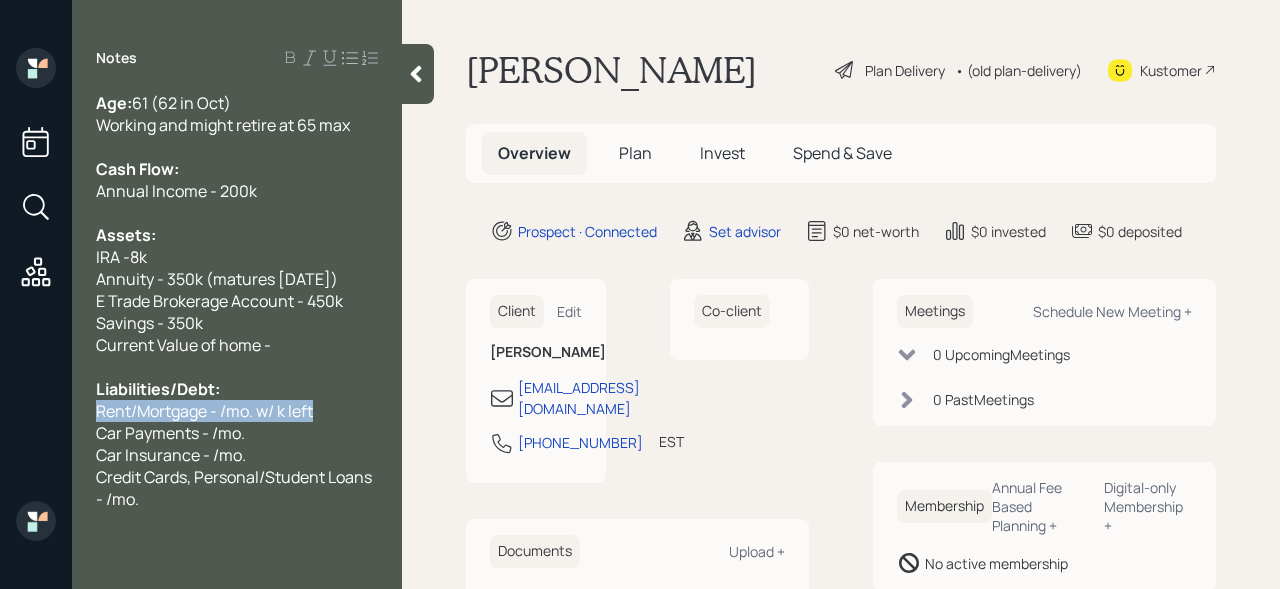 drag, startPoint x: 331, startPoint y: 410, endPoint x: 14, endPoint y: 407, distance: 317.0142 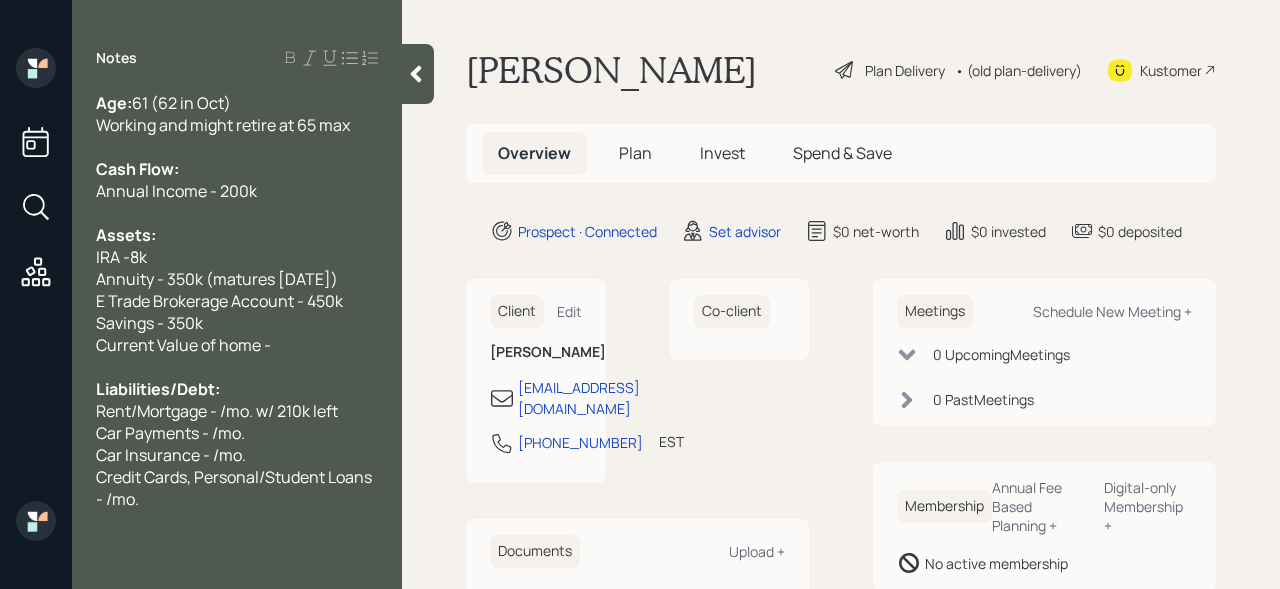 click on "Current Value of home -" at bounding box center [237, 345] 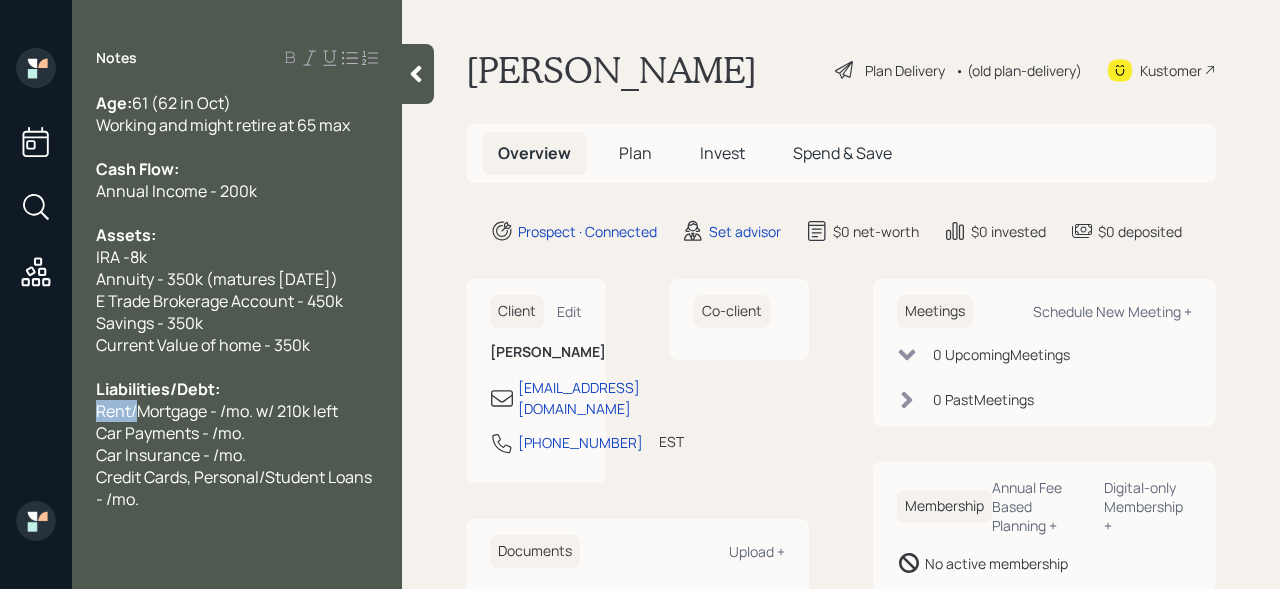 drag, startPoint x: 139, startPoint y: 406, endPoint x: 0, endPoint y: 406, distance: 139 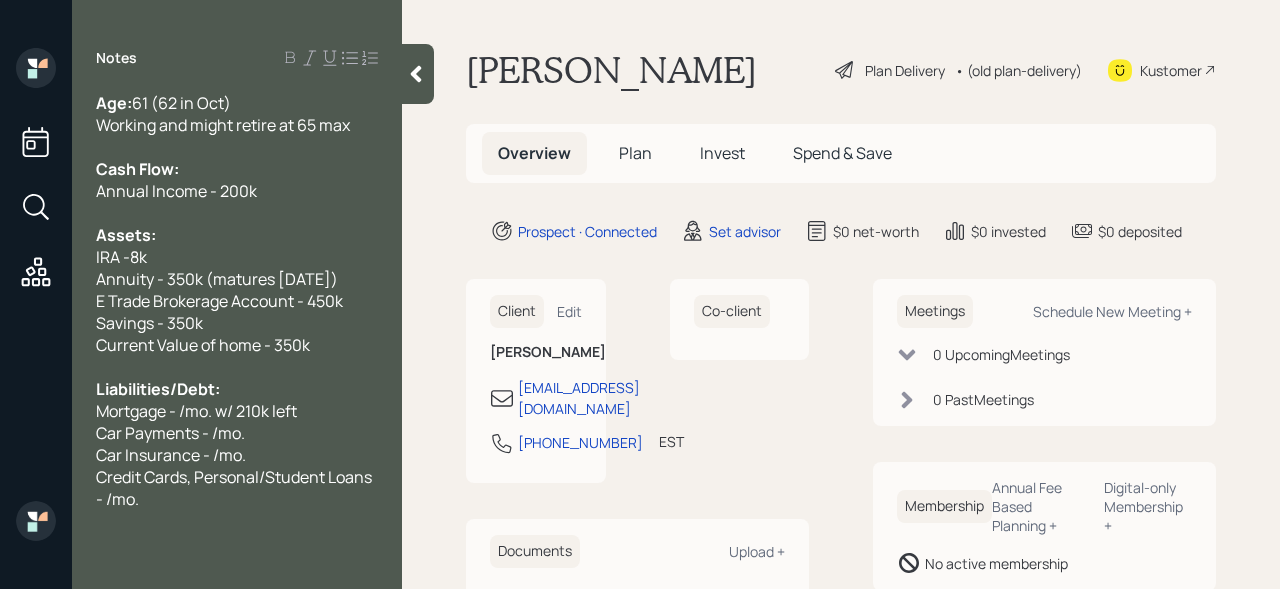 click on "Mortgage - /mo. w/ 210k left" at bounding box center [196, 411] 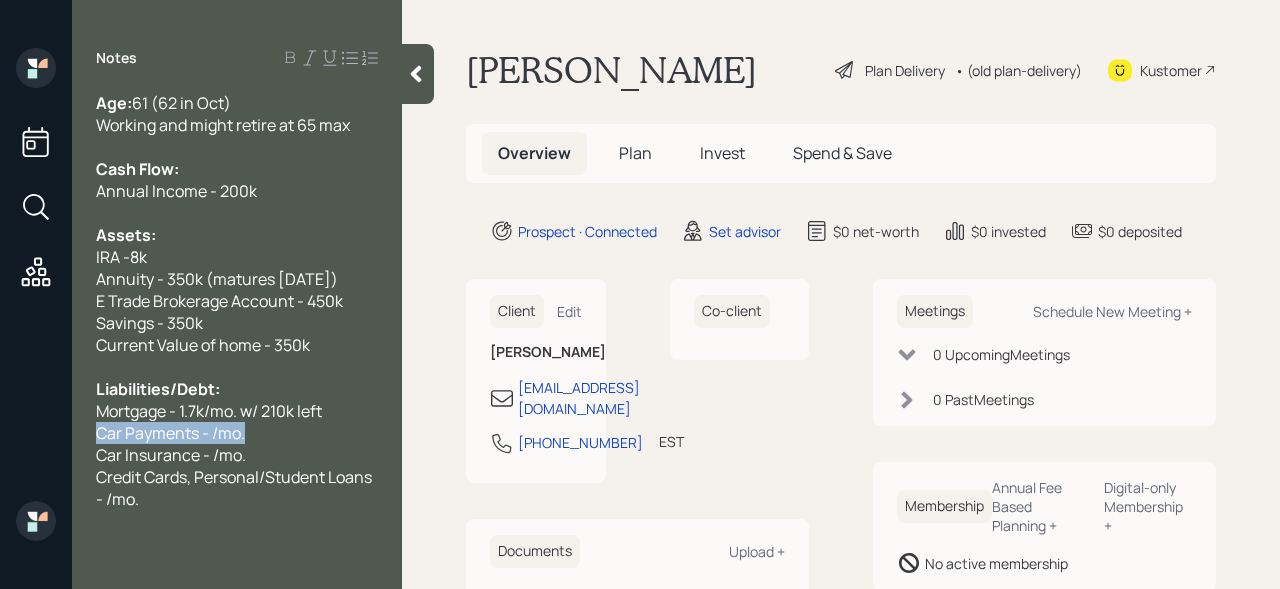 drag, startPoint x: 278, startPoint y: 430, endPoint x: 0, endPoint y: 430, distance: 278 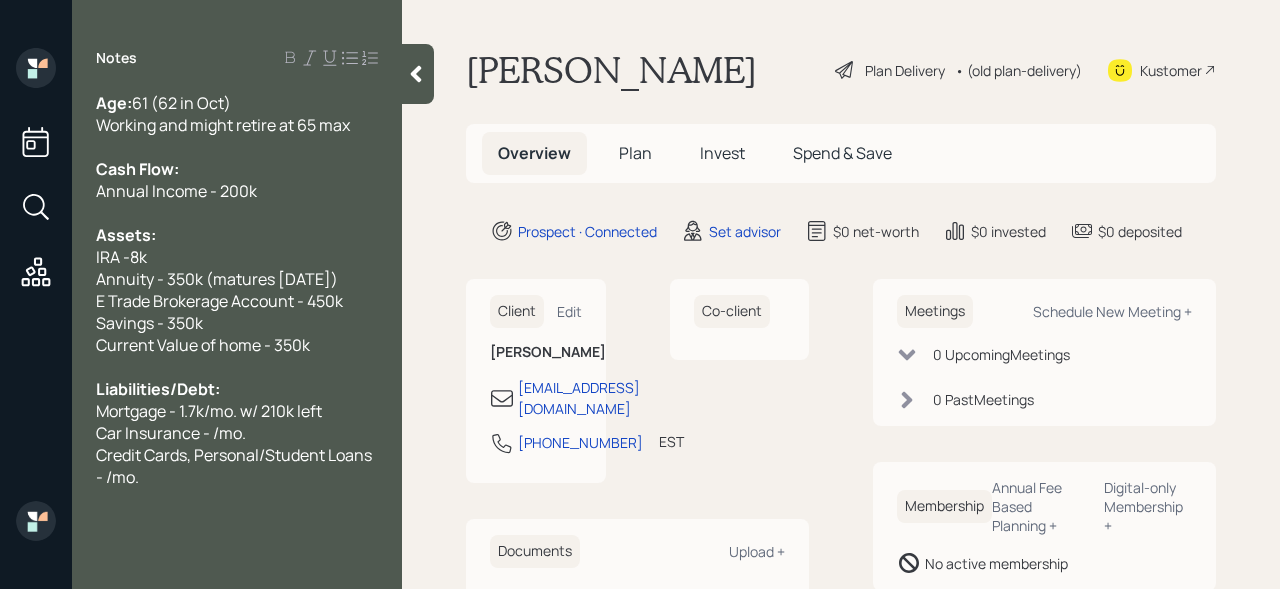 drag, startPoint x: 216, startPoint y: 434, endPoint x: 466, endPoint y: 299, distance: 284.12146 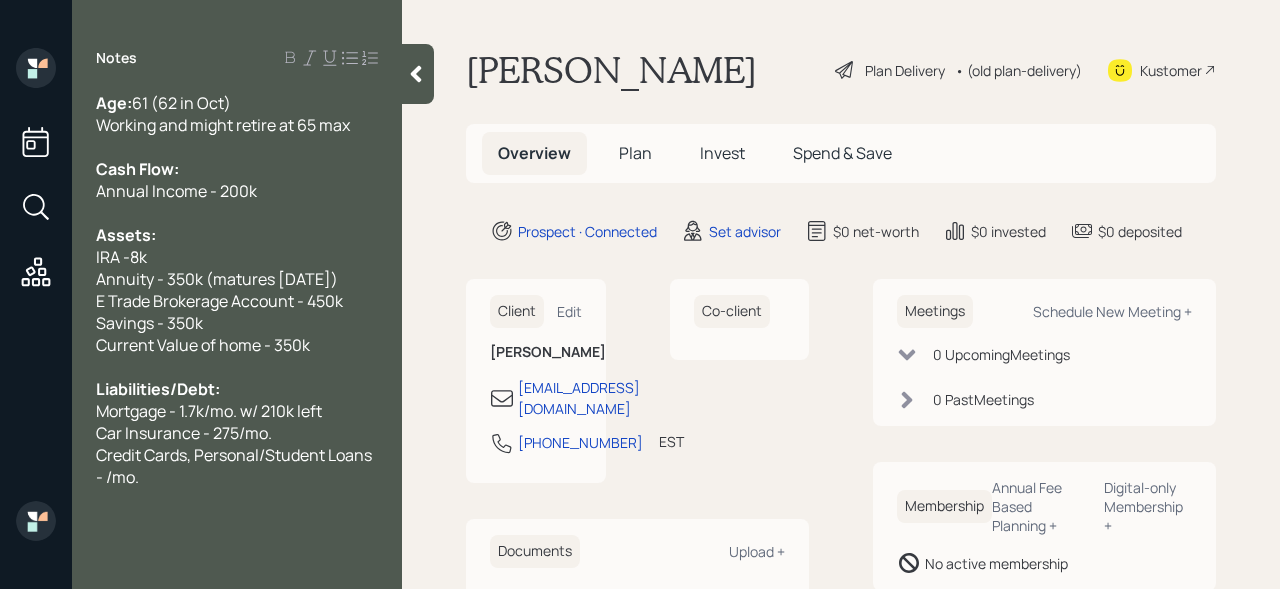 click on "Credit Cards, Personal/Student Loans - /mo." at bounding box center [237, 466] 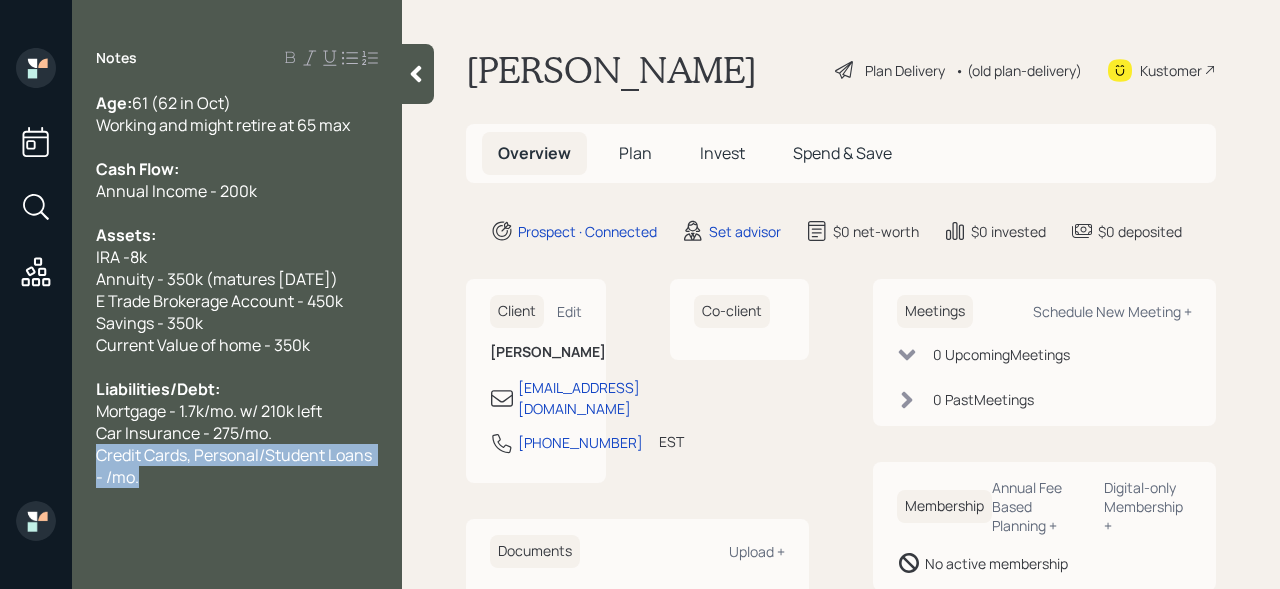 drag, startPoint x: 152, startPoint y: 485, endPoint x: 85, endPoint y: 464, distance: 70.21396 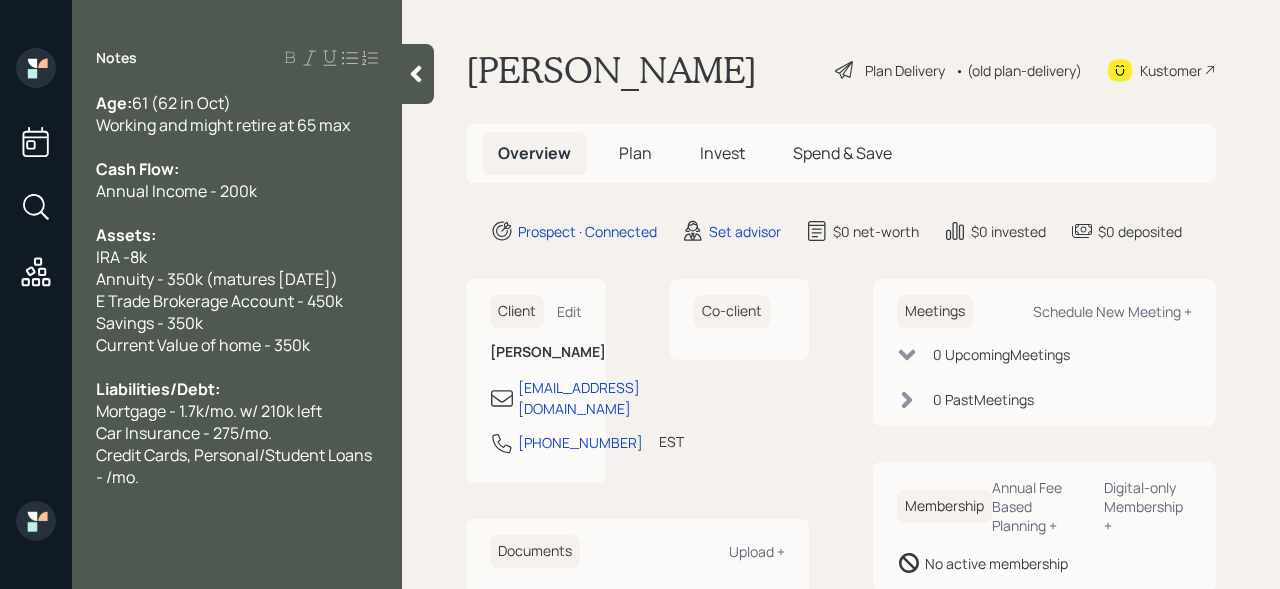 click on "Age:  [DEMOGRAPHIC_DATA] (62 in Oct) Working and might retire at 65 max Cash Flow: Annual Income - 200k Assets: IRA -8k Annuity - 350k (matures [DATE]) E Trade Brokerage Account - 450k Savings - 350k Current Value of home - 350k Liabilities/Debt: Mortgage - 1.7k/mo. w/ 210k left Car Insurance - 275/mo. Credit Cards, Personal/Student Loans - /mo." at bounding box center (237, 290) 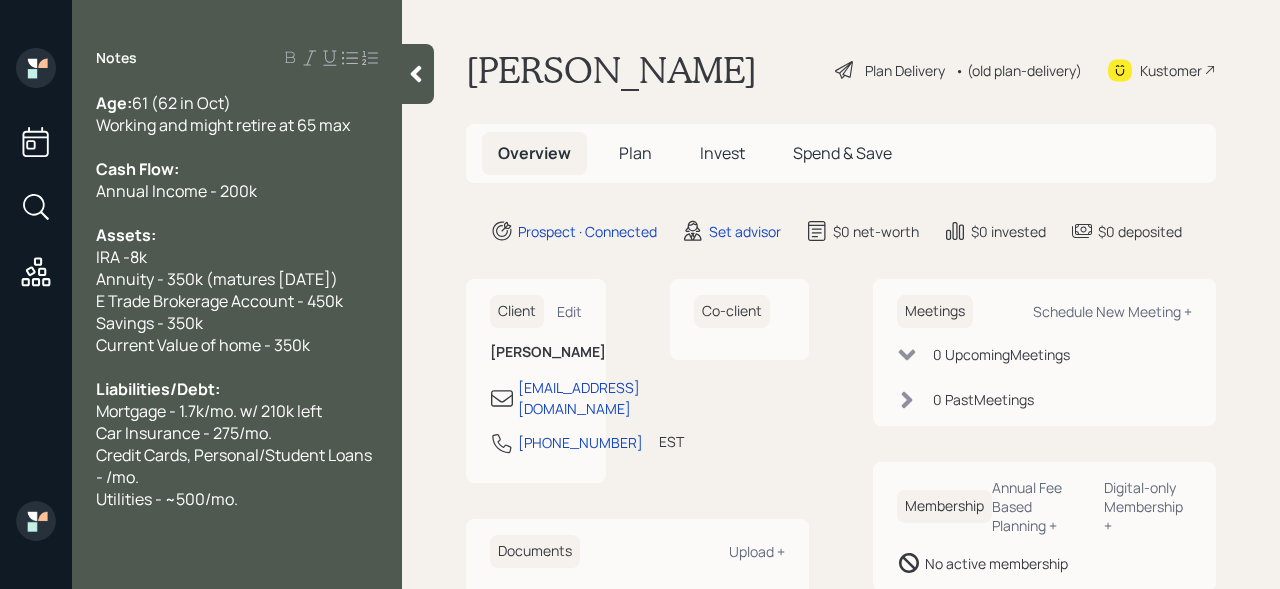 click on "Credit Cards, Personal/Student Loans - /mo." at bounding box center [235, 466] 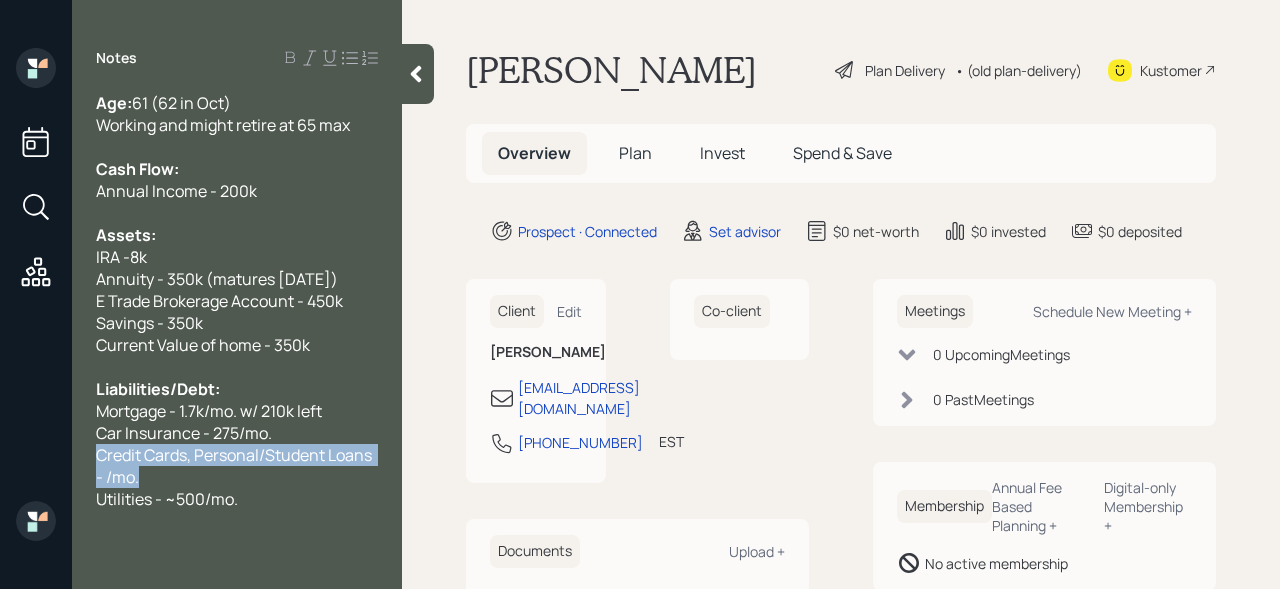 drag, startPoint x: 152, startPoint y: 473, endPoint x: 81, endPoint y: 458, distance: 72.56721 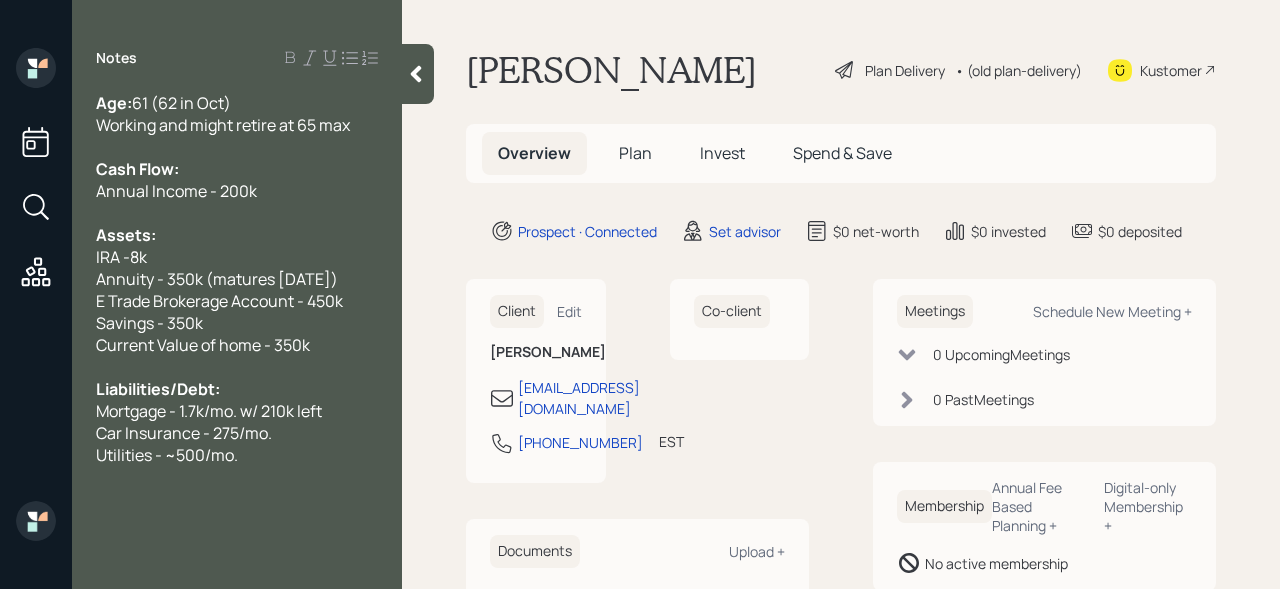 click on "Mortgage - 1.7k/mo. w/ 210k left" at bounding box center (209, 411) 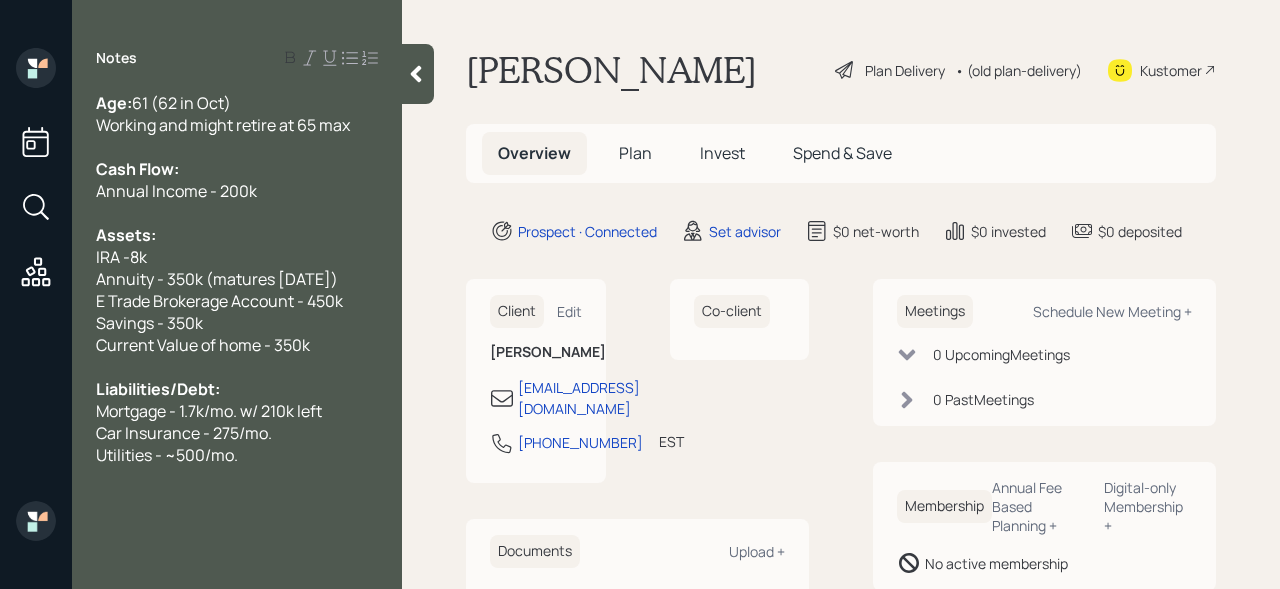 click on "Utilities - ~500/mo." at bounding box center [237, 455] 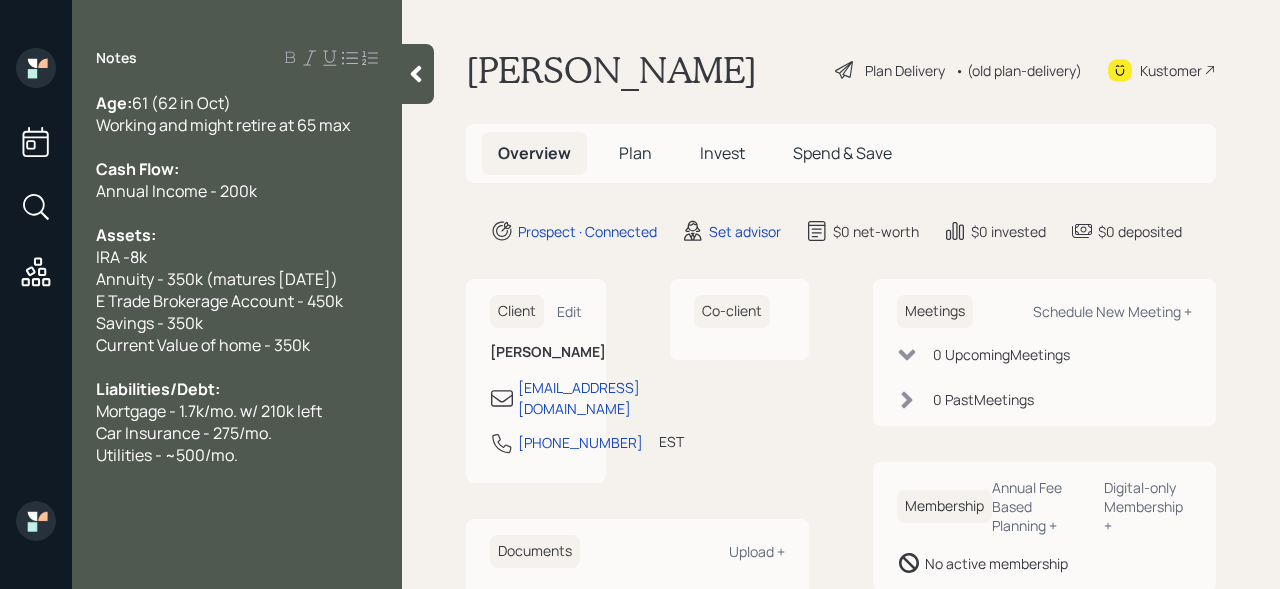 click on "Utilities - ~500/mo." at bounding box center (237, 455) 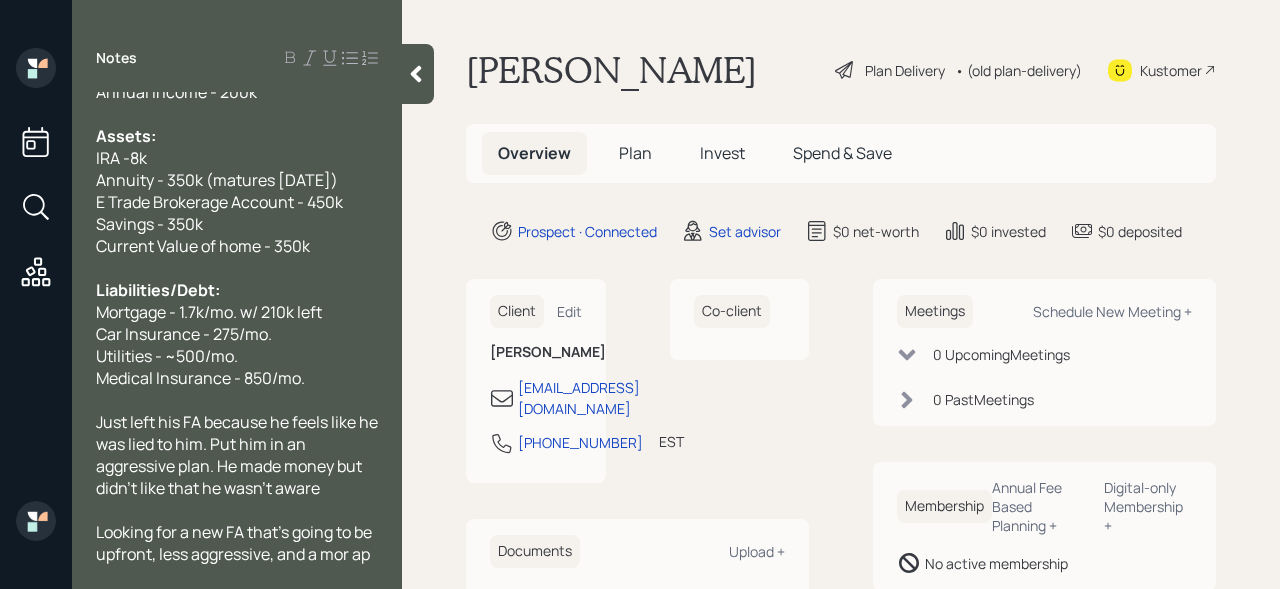 scroll, scrollTop: 121, scrollLeft: 0, axis: vertical 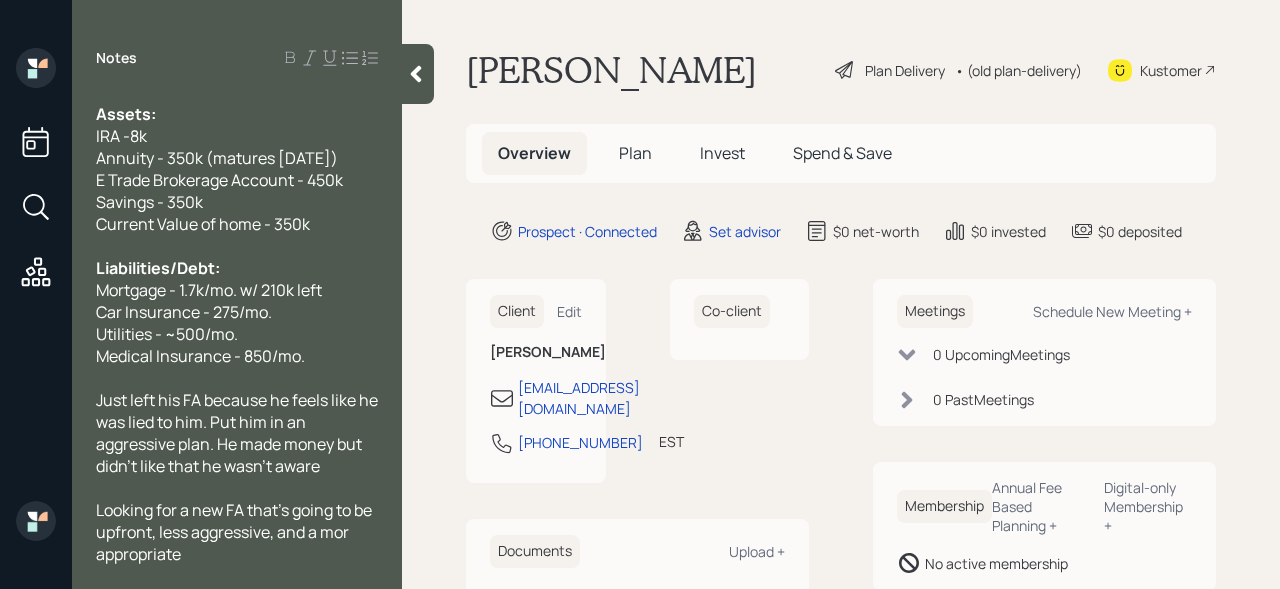 click on "Looking for a new FA that's going to be upfront, less aggressive, and a mor appropriate" at bounding box center (237, 532) 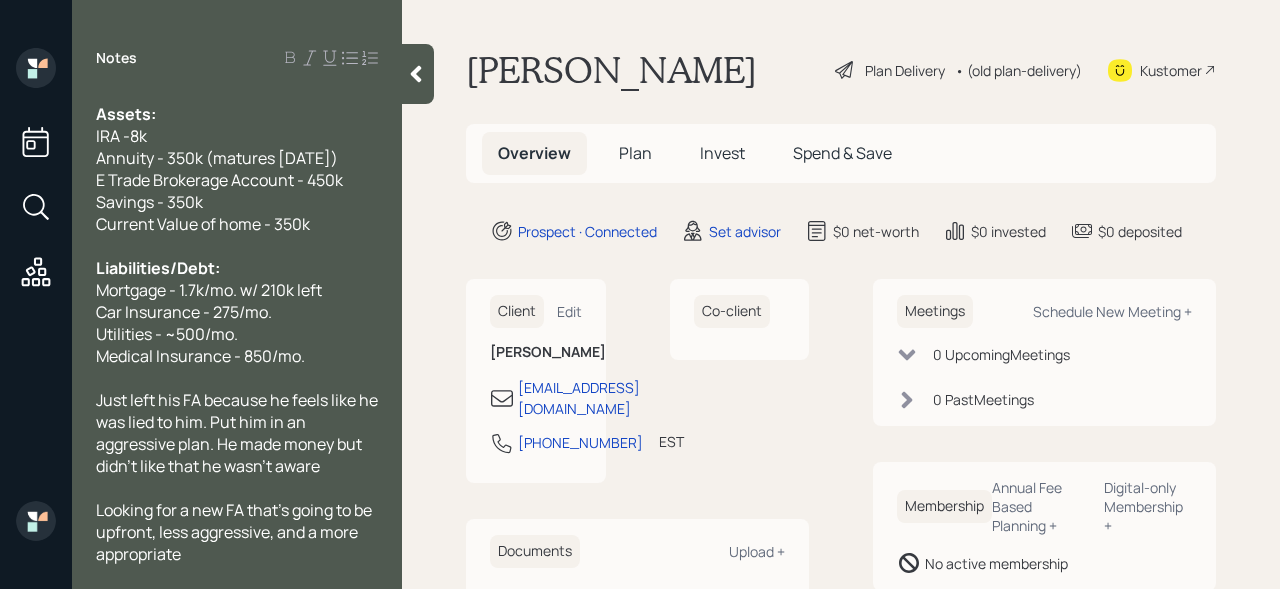 click on "Looking for a new FA that's going to be upfront, less aggressive, and a more appropriate" at bounding box center (237, 532) 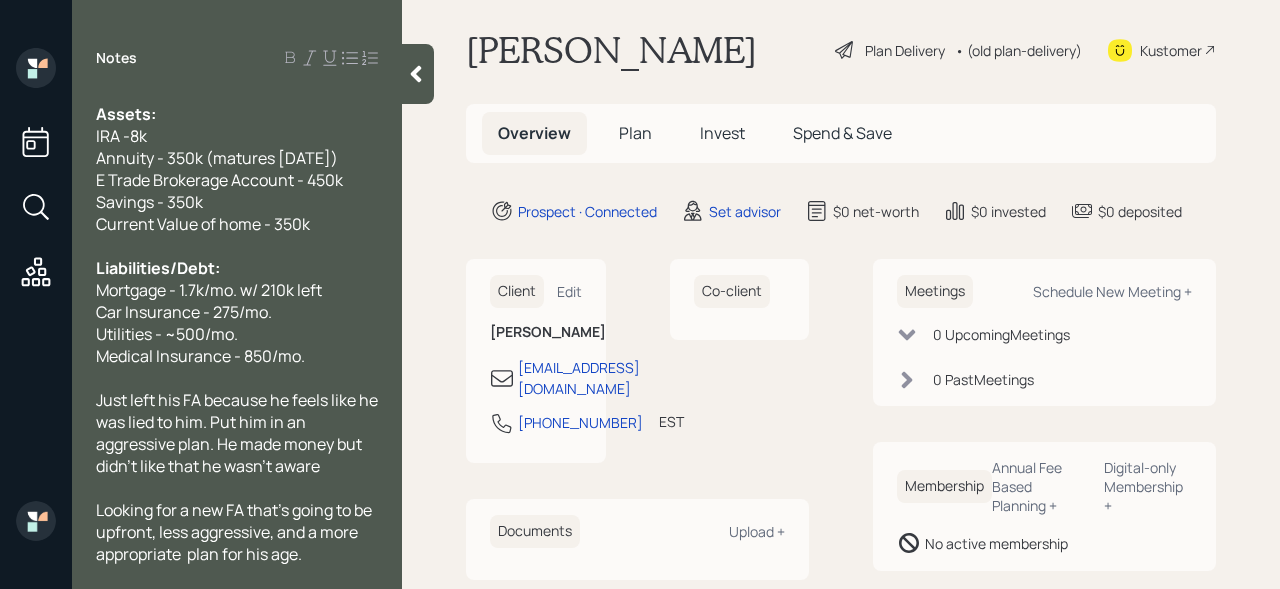 scroll, scrollTop: 0, scrollLeft: 0, axis: both 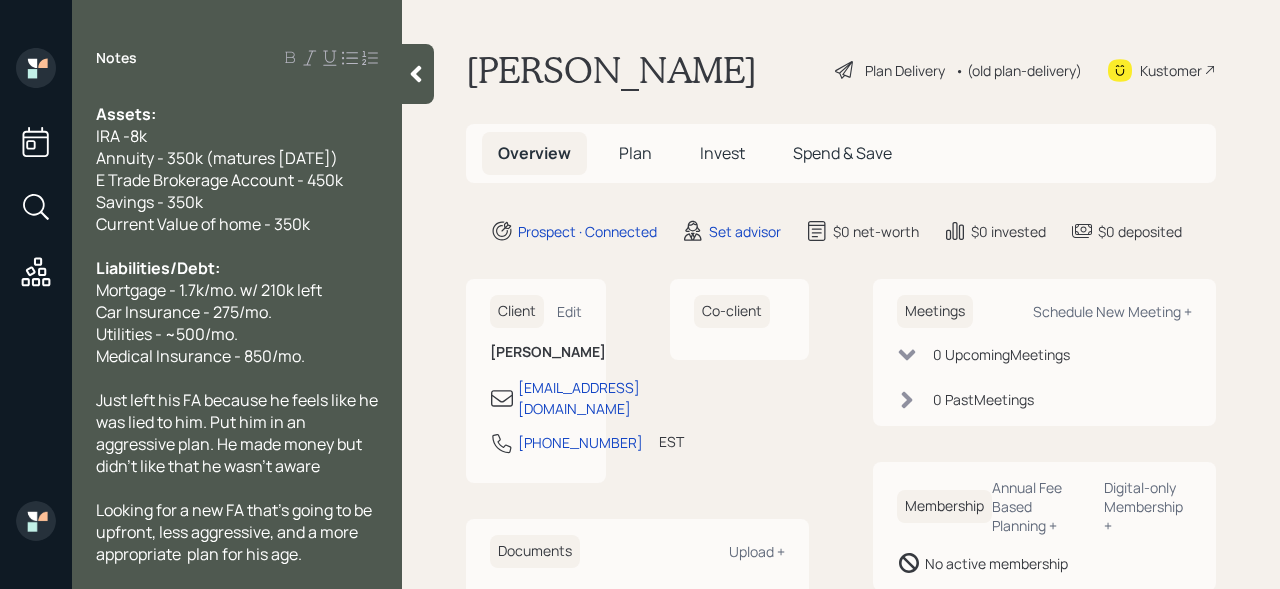 click 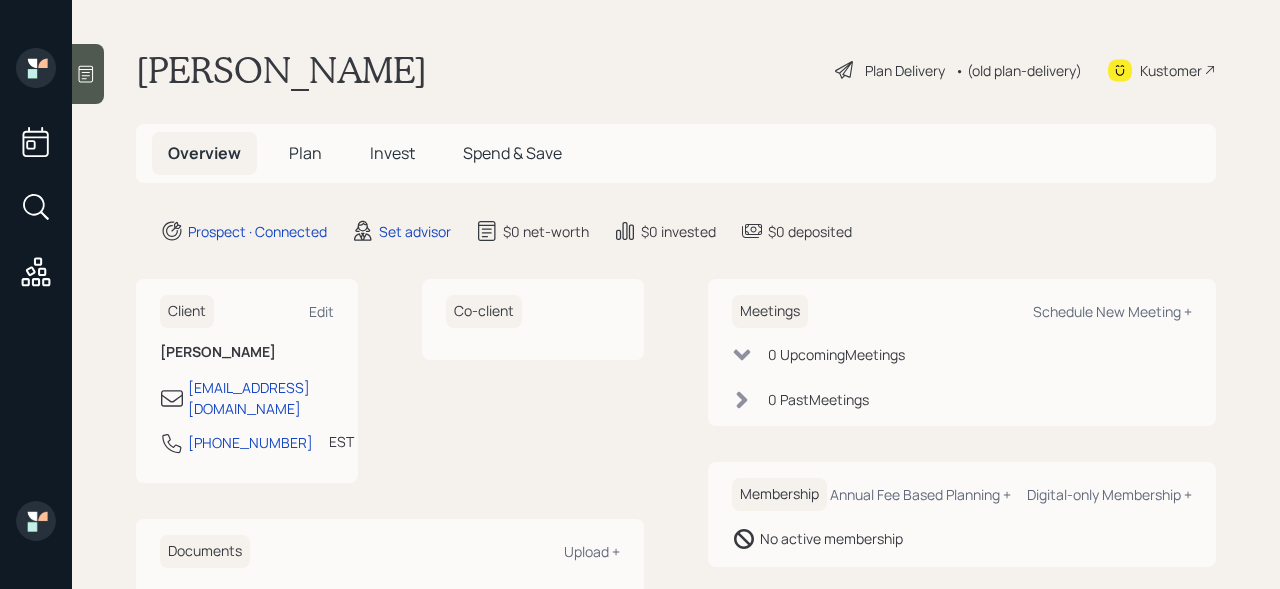 click 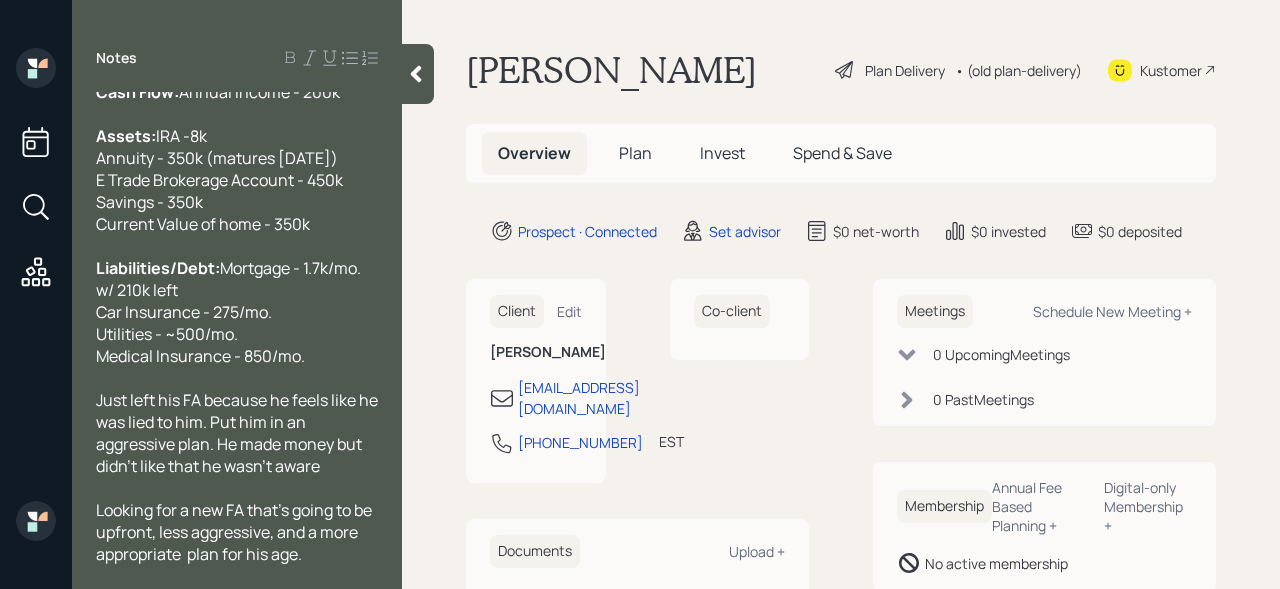 scroll, scrollTop: 0, scrollLeft: 0, axis: both 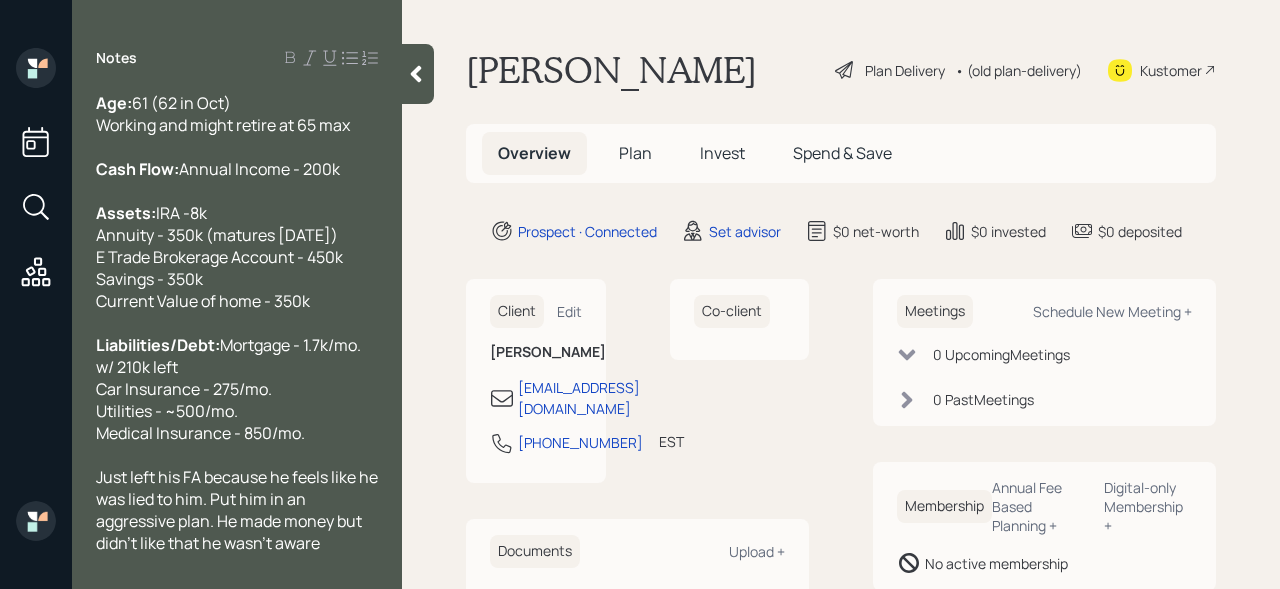 click at bounding box center [418, 74] 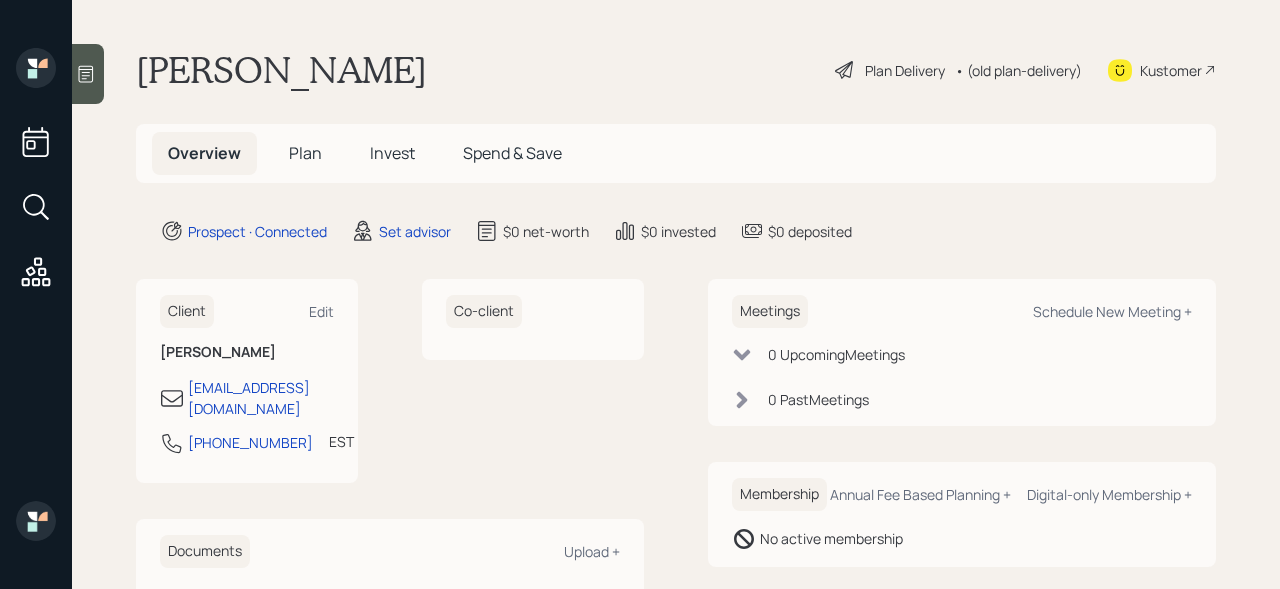 click at bounding box center [88, 74] 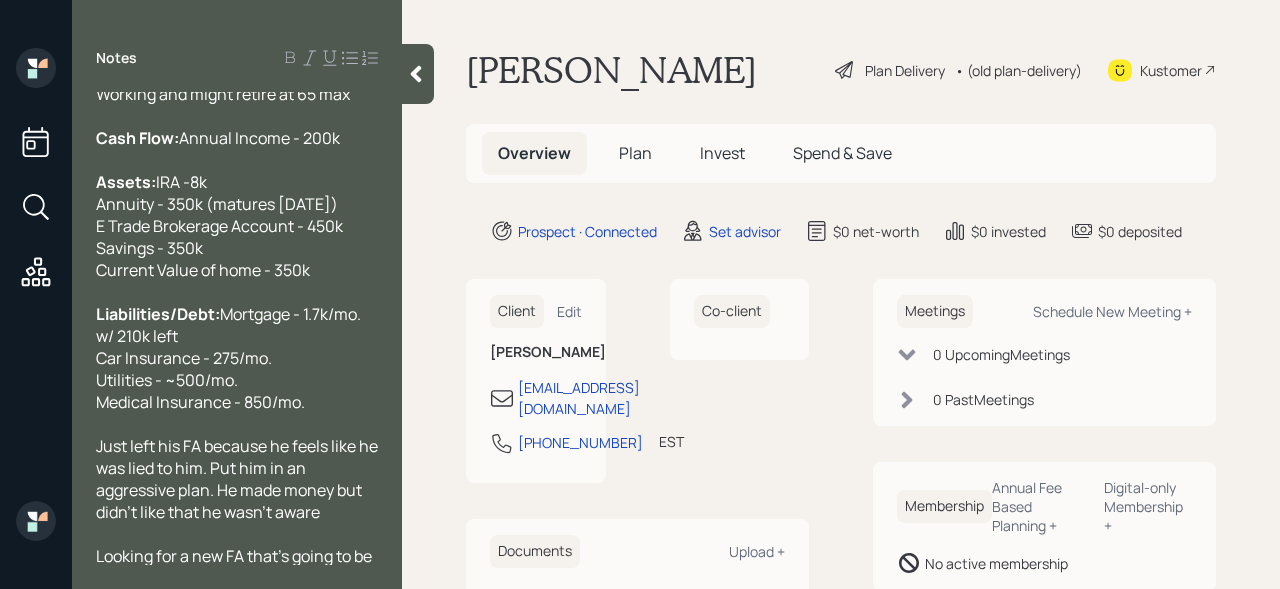 scroll, scrollTop: 0, scrollLeft: 0, axis: both 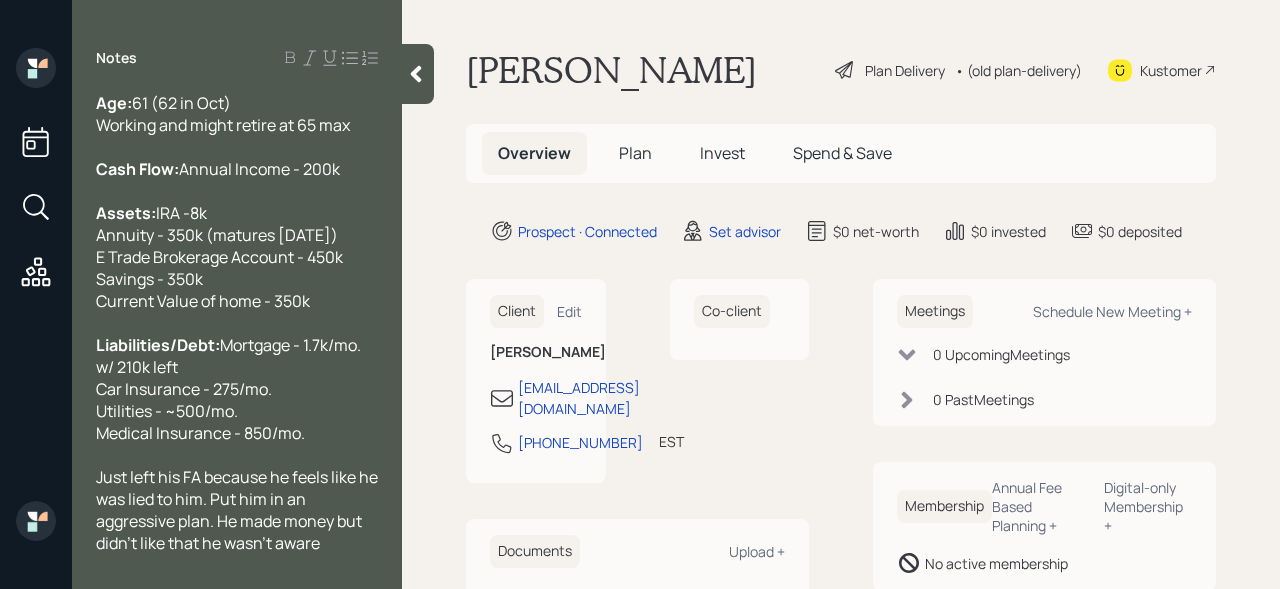 click at bounding box center (418, 74) 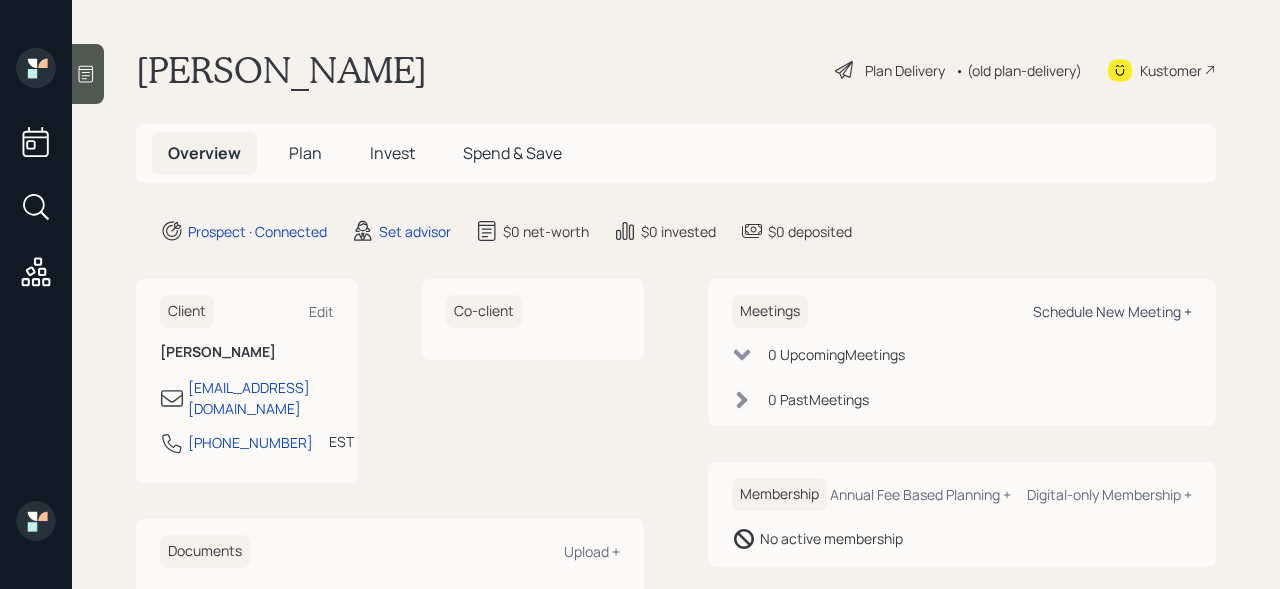 click on "Schedule New Meeting +" at bounding box center [1112, 311] 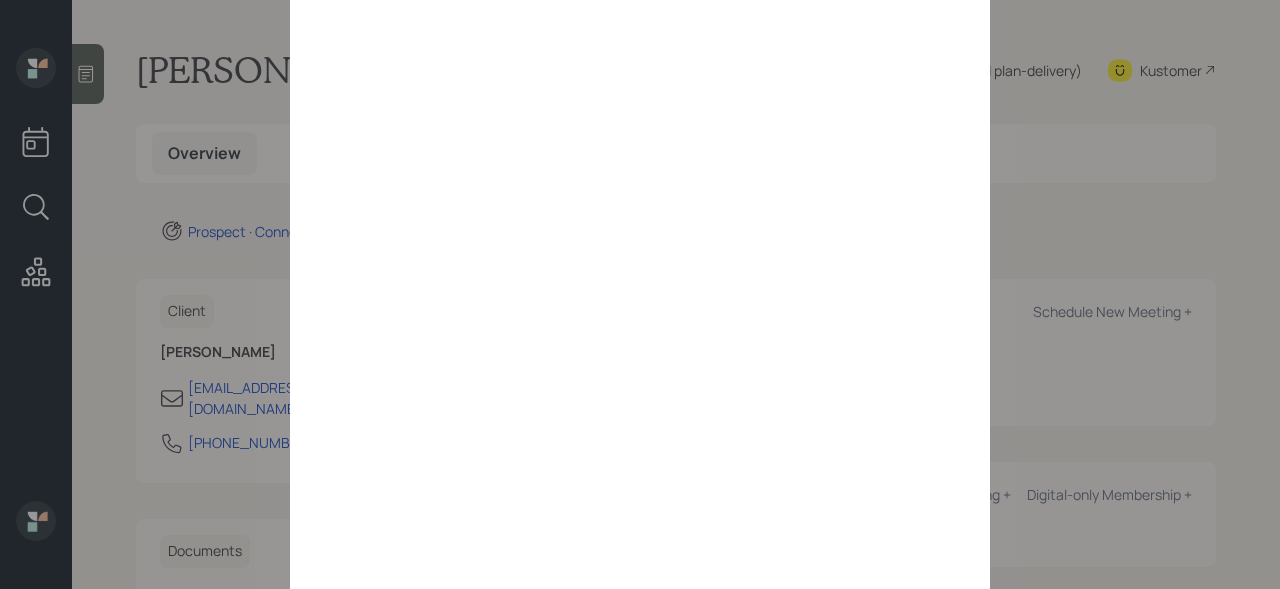 scroll, scrollTop: 237, scrollLeft: 0, axis: vertical 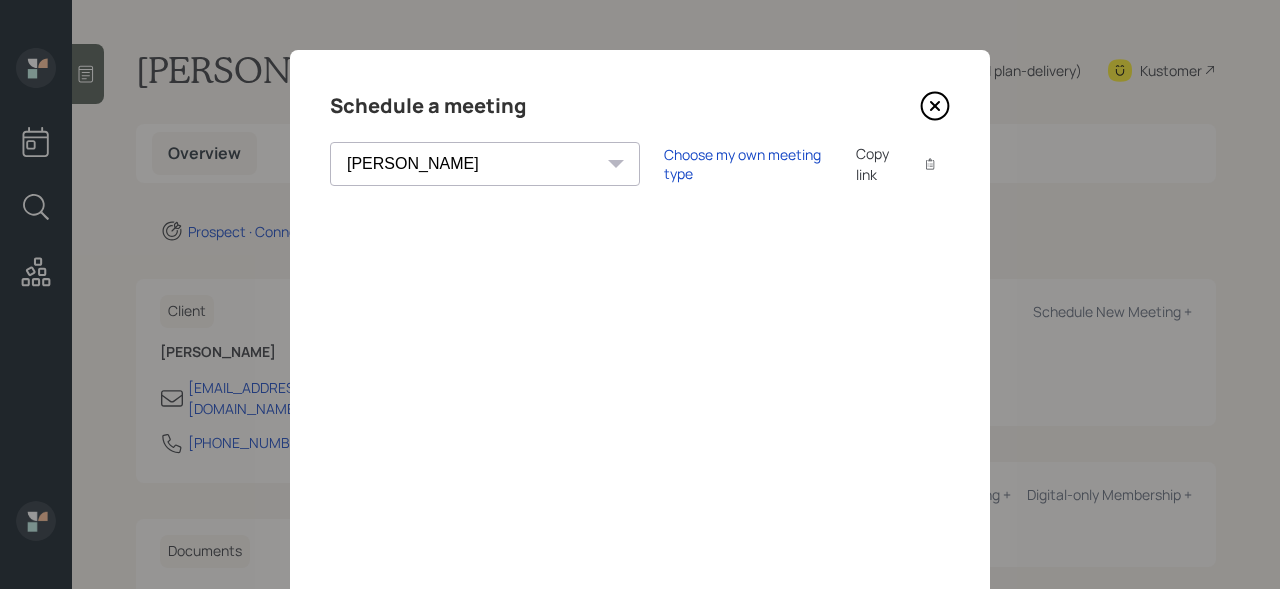 click 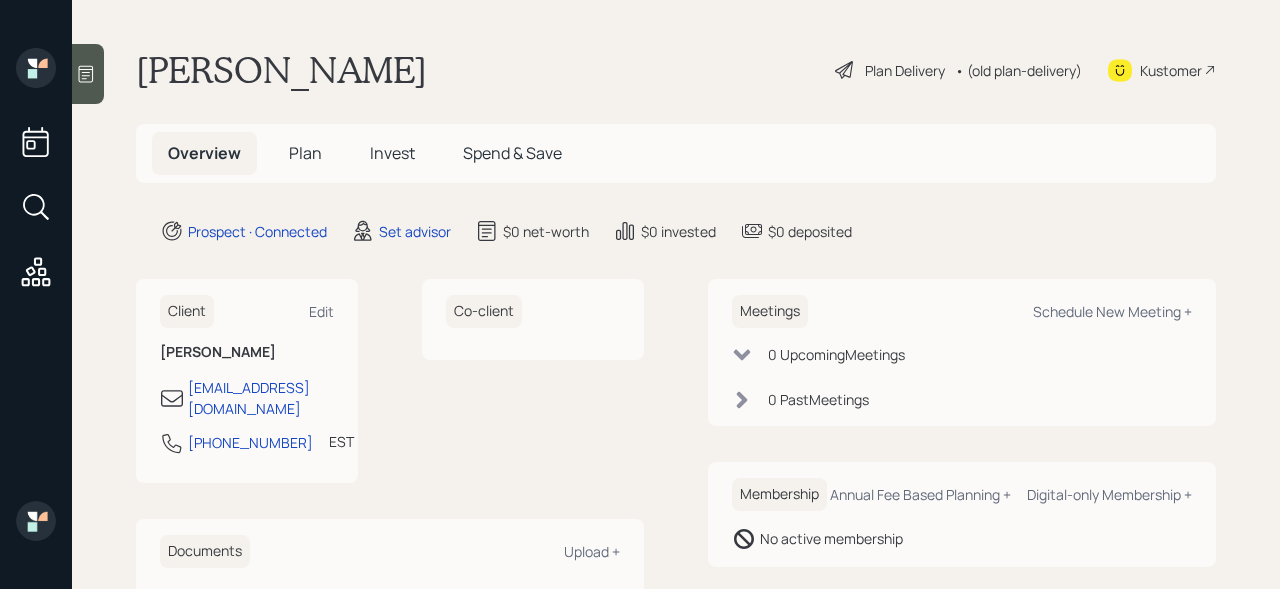 click 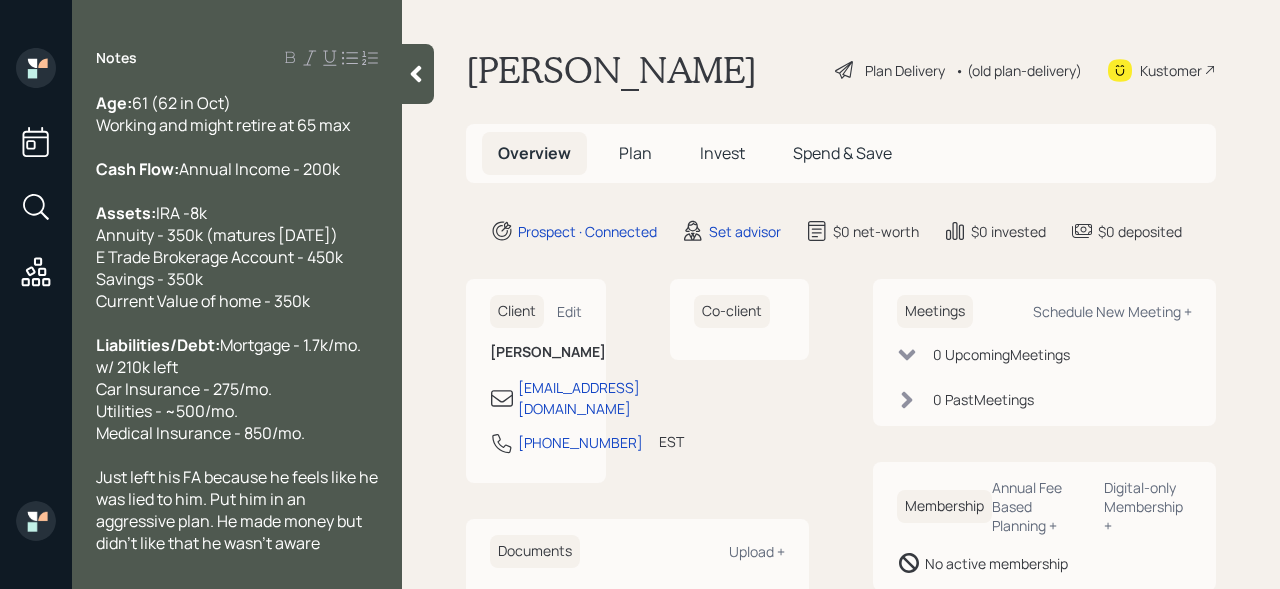 scroll, scrollTop: 120, scrollLeft: 0, axis: vertical 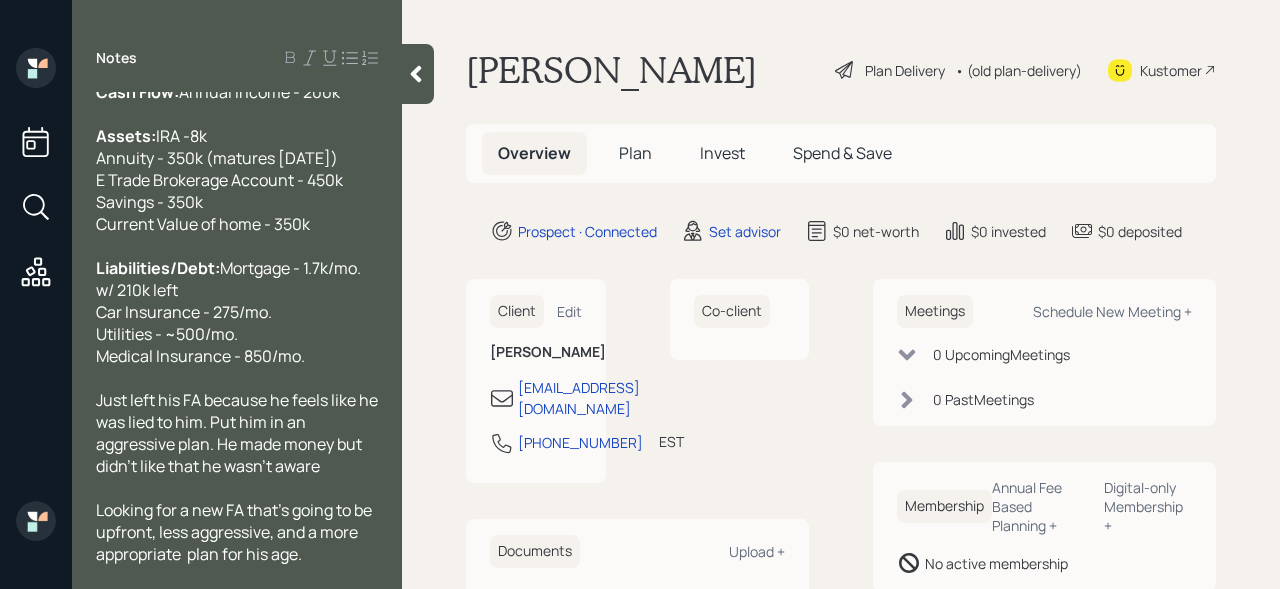 click on "Just left his FA because he feels like he was lied to him. Put him in an aggressive plan. He made money but didn't like that he wasn't aware" at bounding box center [238, 433] 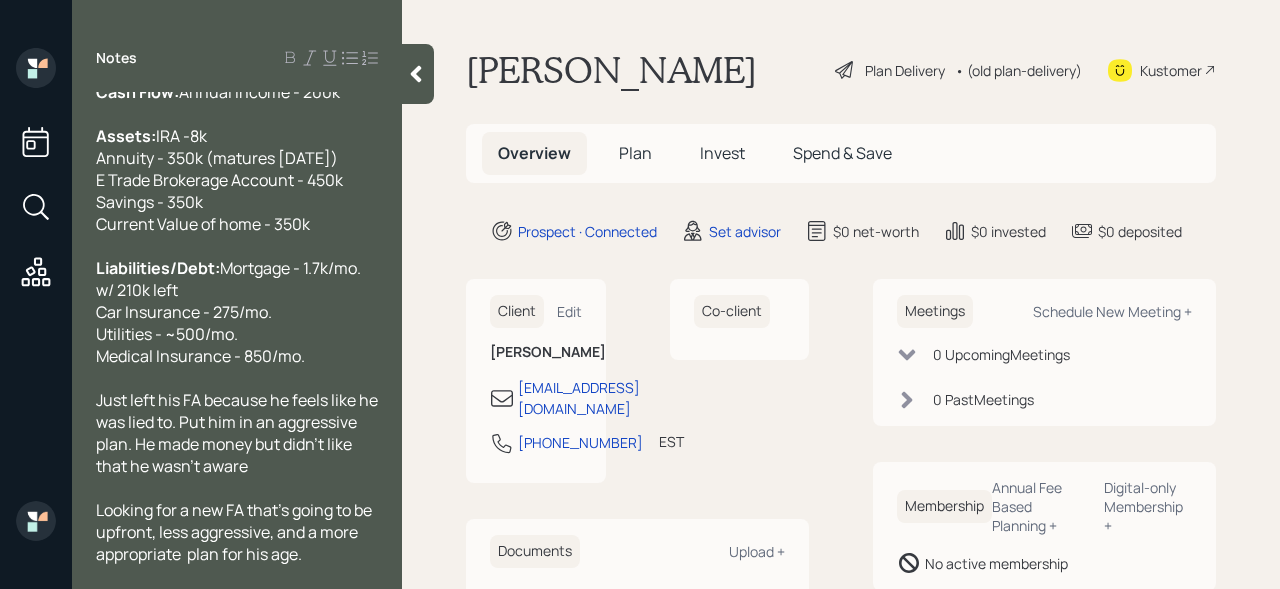 click on "Just left his FA because he feels like he was lied to. Put him in an aggressive plan. He made money but didn't like that he wasn't aware" at bounding box center (238, 433) 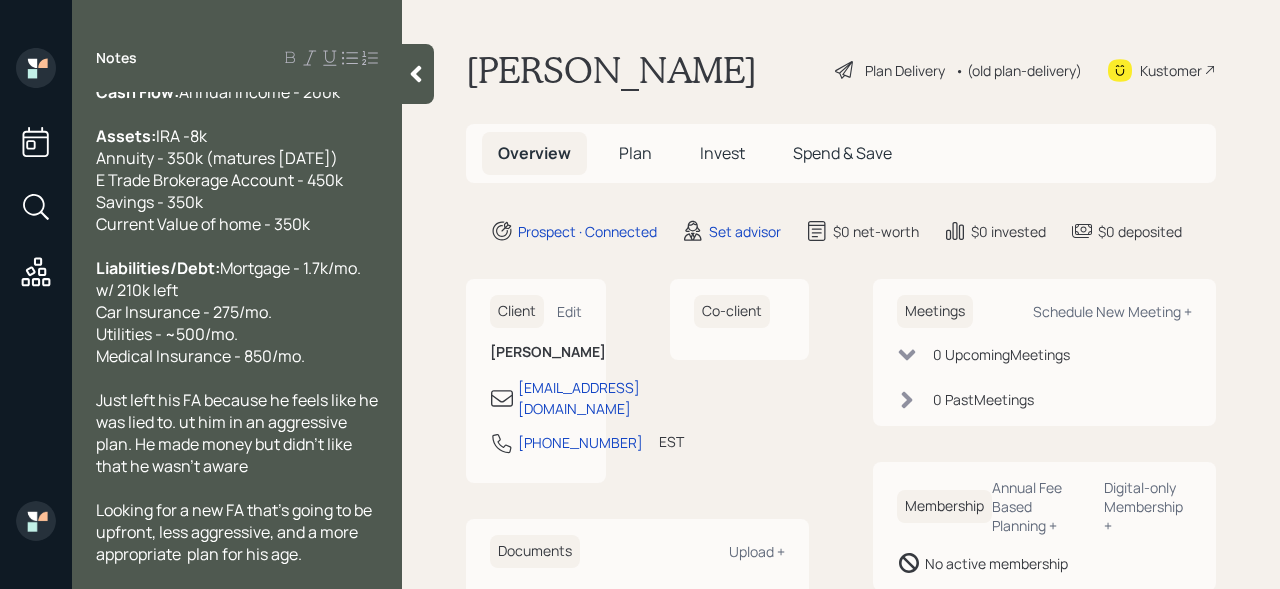 type 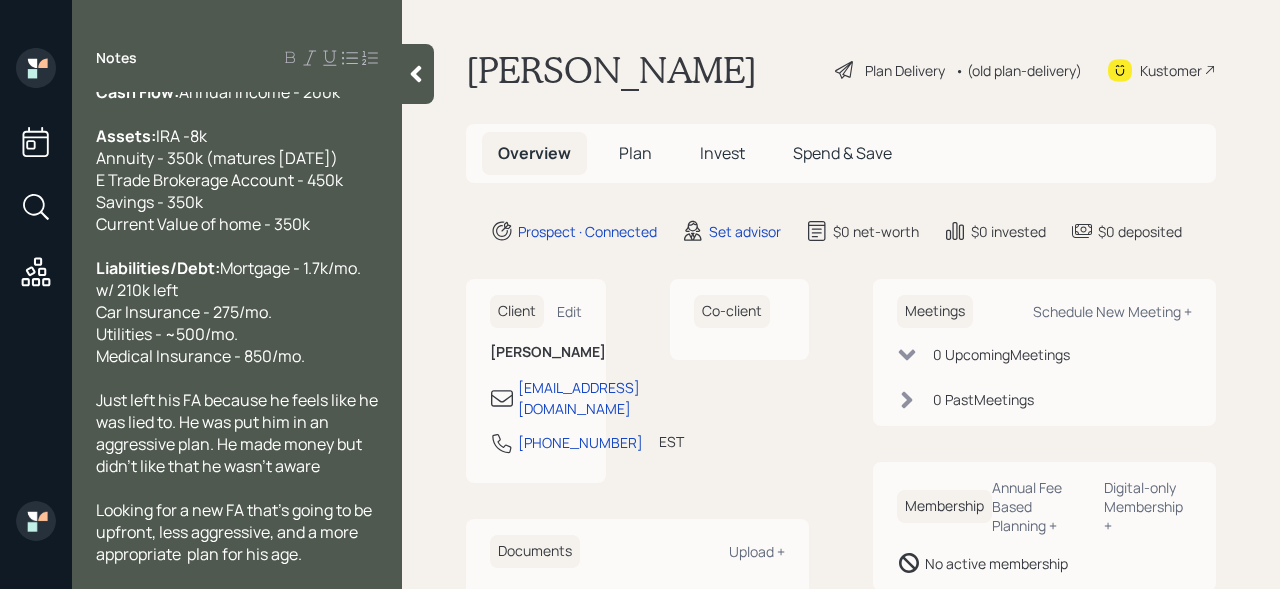 click on "Just left his FA because he feels like he was lied to. He was put him in an aggressive plan. He made money but didn't like that he wasn't aware" at bounding box center [238, 433] 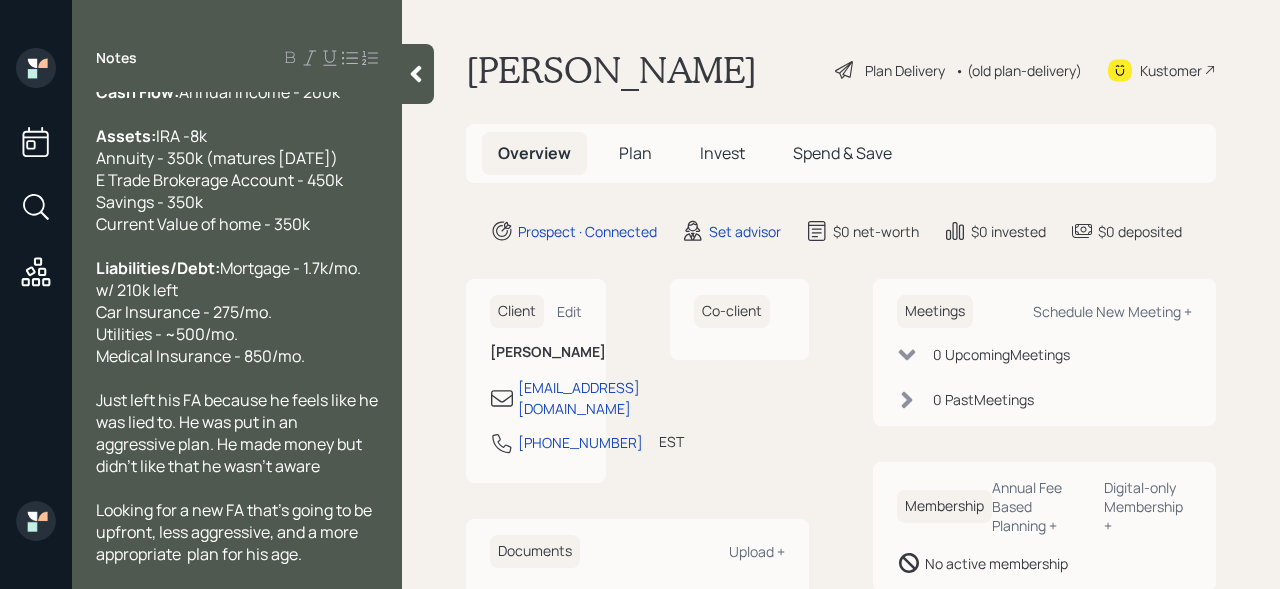 click on "Just left his FA because he feels like he was lied to. He was put in an aggressive plan. He made money but didn't like that he wasn't aware" at bounding box center (238, 433) 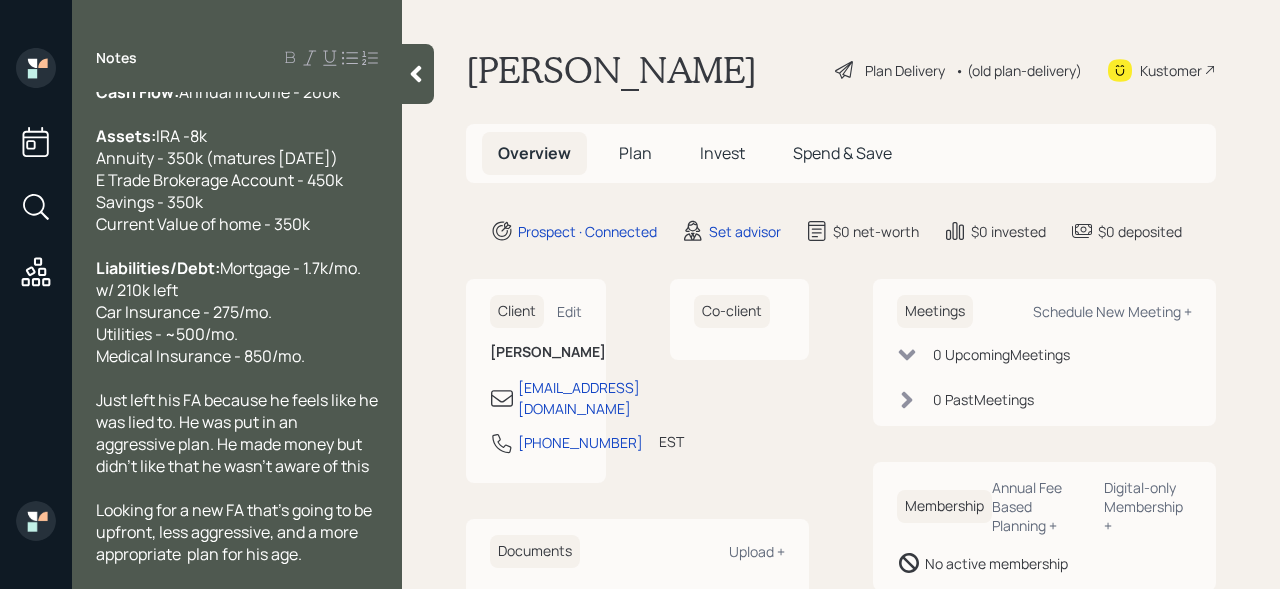 click on "Looking for a new FA that's going to be upfront, less aggressive, and a more appropriate  plan for his age." at bounding box center (235, 532) 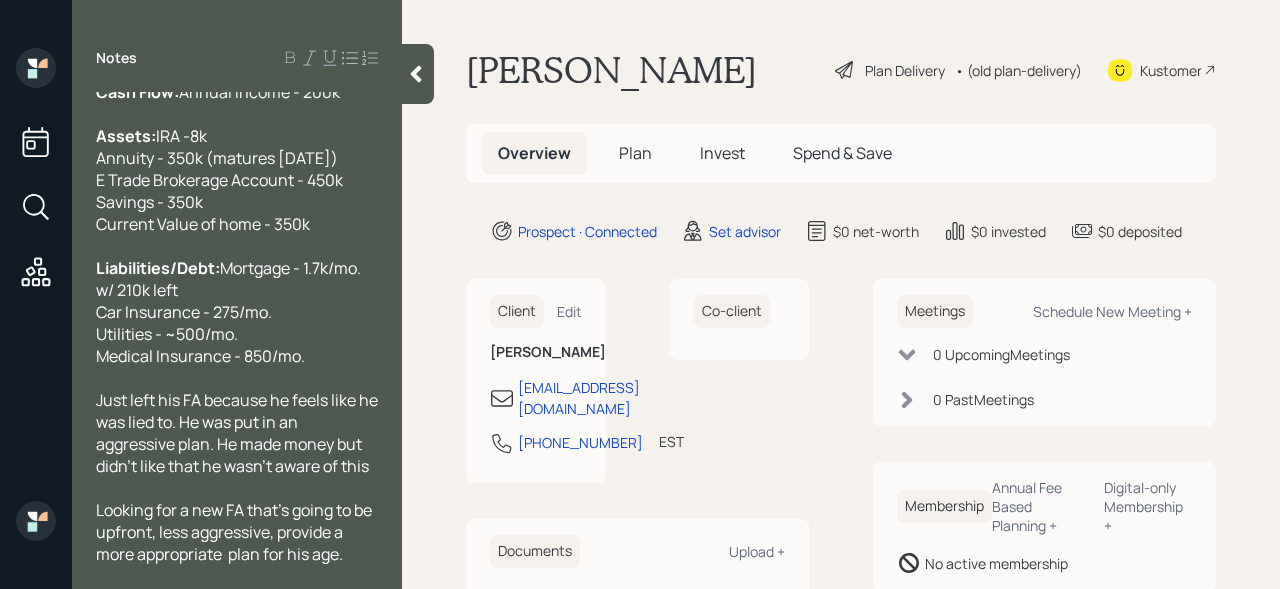click on "Looking for a new FA that's going to be upfront, less aggressive, provide a more appropriate  plan for his age." at bounding box center (237, 532) 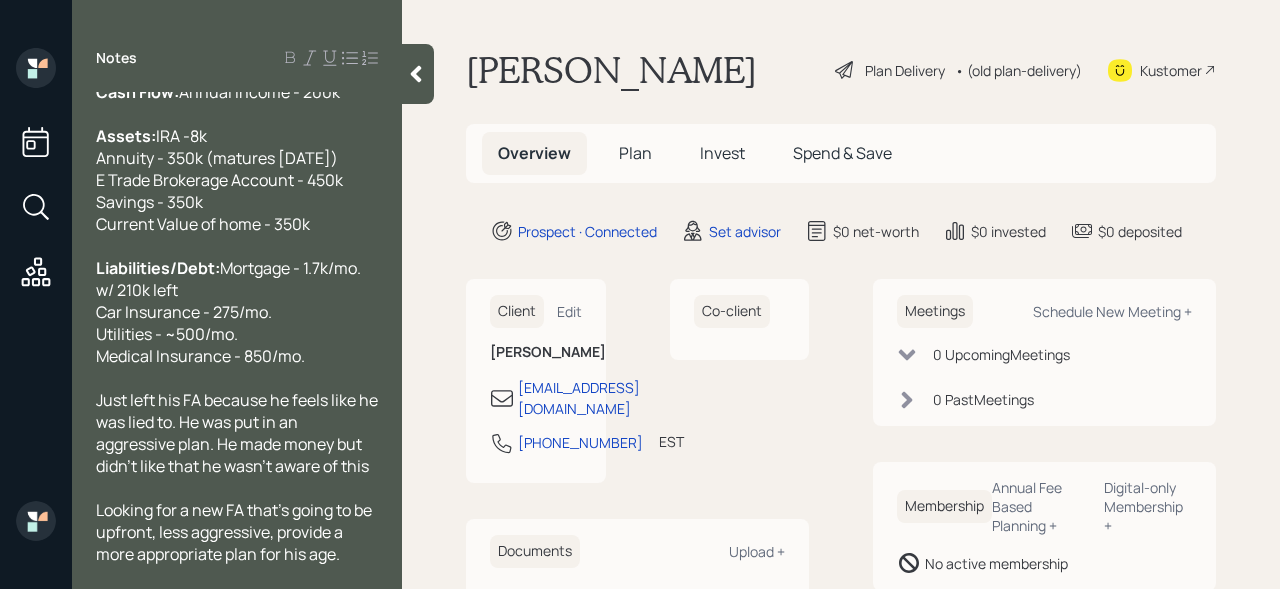 click on "Looking for a new FA that's going to be upfront, less aggressive, provide a more appropriate plan for his age." at bounding box center [237, 532] 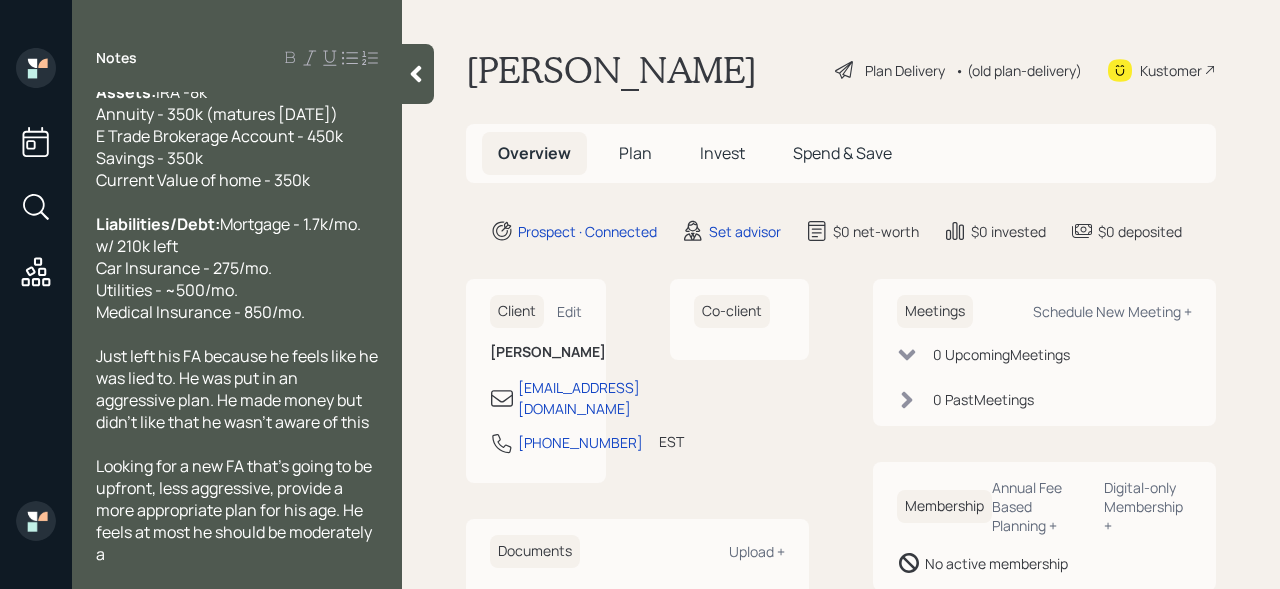 scroll, scrollTop: 164, scrollLeft: 0, axis: vertical 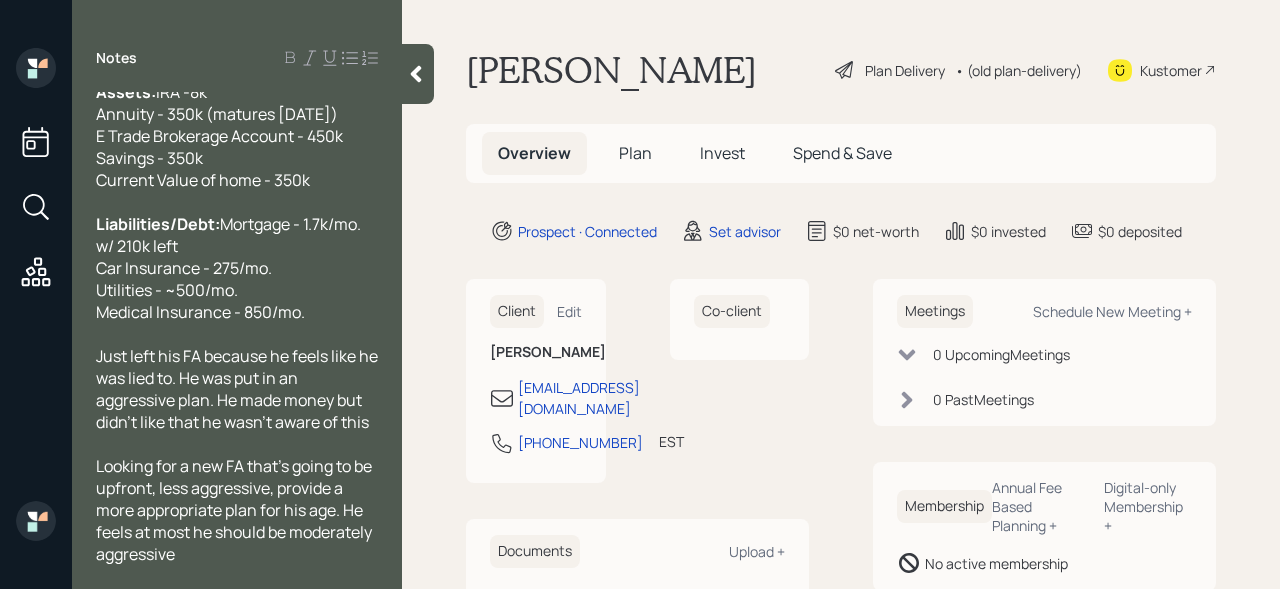 click on "Looking for a new FA that's going to be upfront, less aggressive, provide a more appropriate plan for his age. He feels at most he should be moderately aggressive" at bounding box center (235, 510) 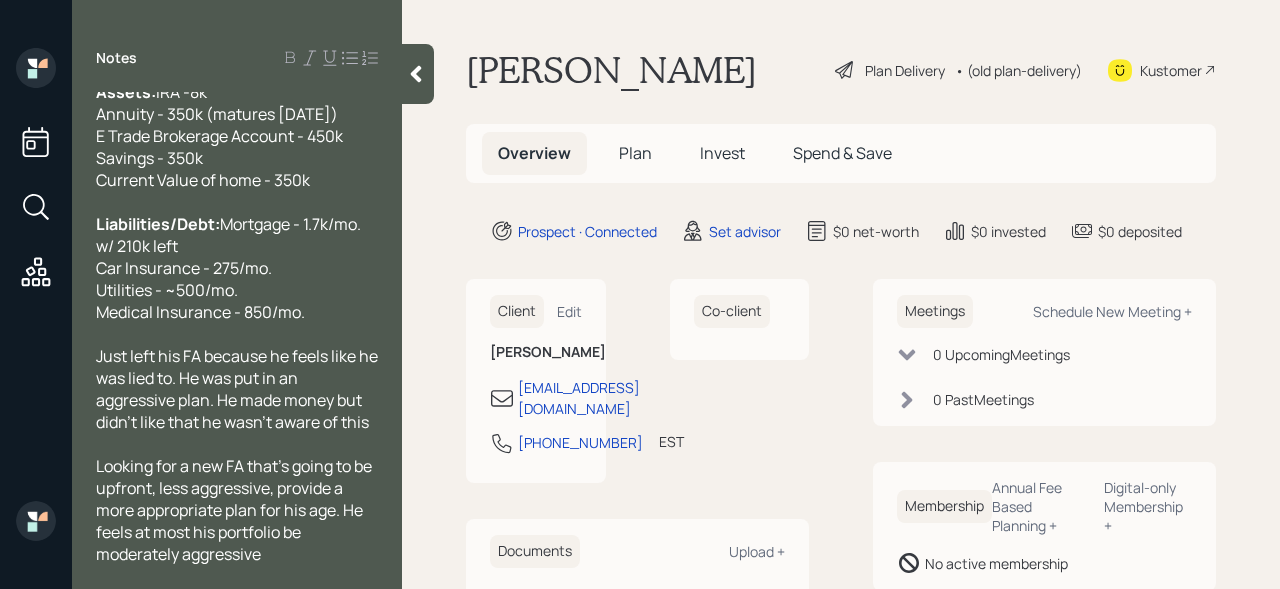click on "Looking for a new FA that's going to be upfront, less aggressive, provide a more appropriate plan for his age. He feels at most his portfolio be moderately aggressive" at bounding box center (235, 510) 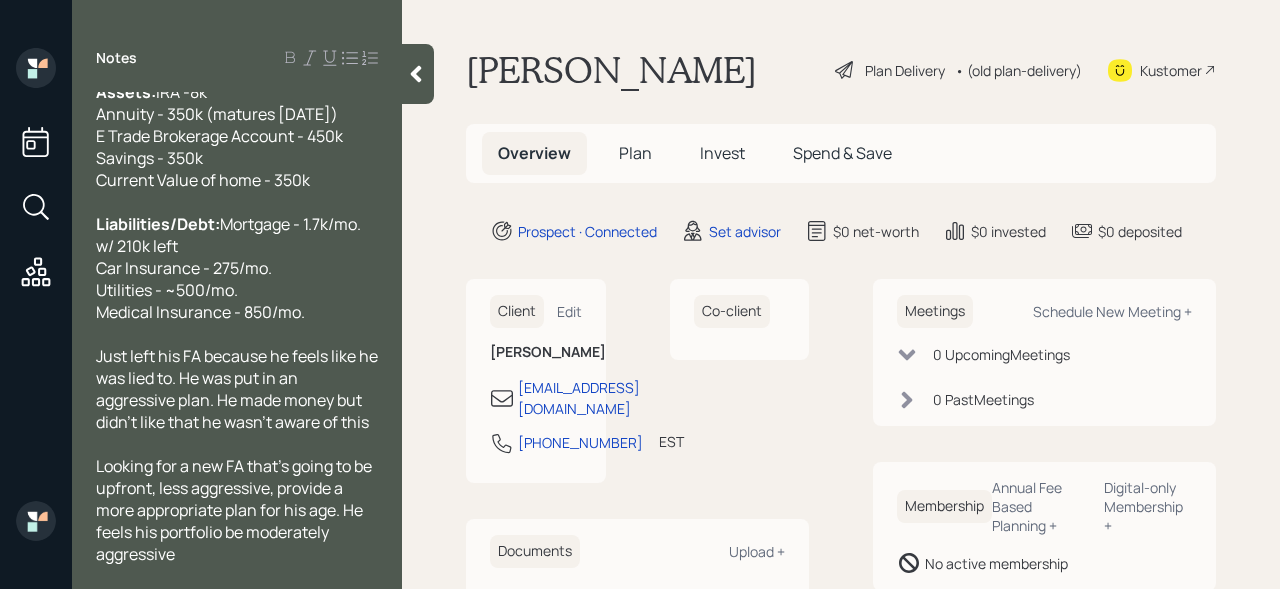 click on "Looking for a new FA that's going to be upfront, less aggressive, provide a more appropriate plan for his age. He feels his portfolio be moderately aggressive" at bounding box center [235, 510] 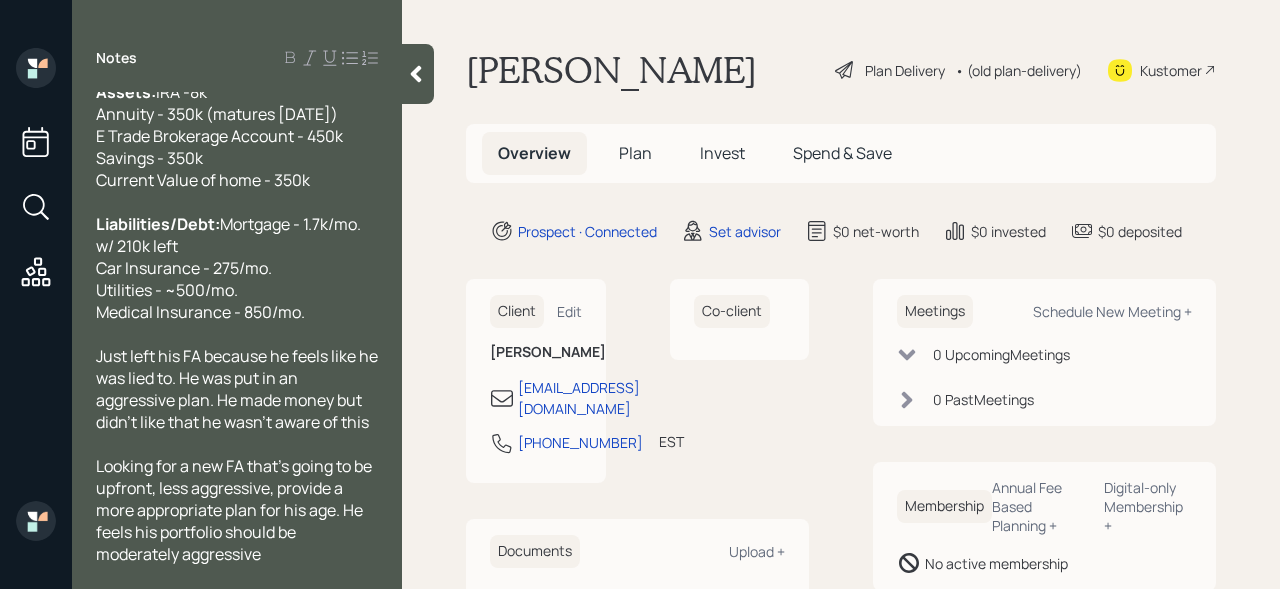 click on "Notes Age:  [DEMOGRAPHIC_DATA] (62 in Oct)
Working and might retire at 65 max Cash Flow:
Annual Income - 200k Assets:
IRA -8k
Annuity - 350k (matures [DATE])
E Trade Brokerage Account - 450k
Savings - 350k
Current Value of home - 350k Liabilities/Debt:
Mortgage - 1.7k/mo. w/ 210k left
Car Insurance - 275/mo.
Utilities - ~500/mo.
Medical Insurance - 850/mo. Just left his FA because he feels like he was lied to. He was put in an aggressive plan. He made money but didn't like that he wasn't aware of this Looking for a new FA that's going to be upfront, less aggressive, provide a more appropriate plan for his age. He feels his portfolio should be moderately aggressive" at bounding box center [237, 294] 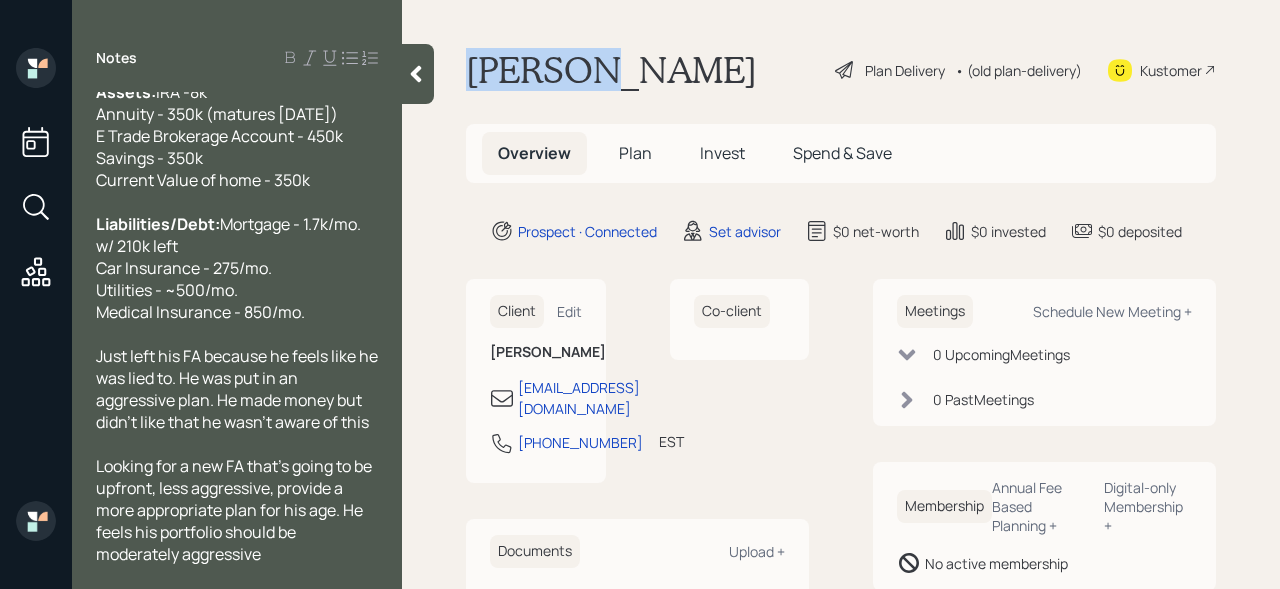 click on "Notes Age:  [DEMOGRAPHIC_DATA] (62 in Oct)
Working and might retire at 65 max Cash Flow:
Annual Income - 200k Assets:
IRA -8k
Annuity - 350k (matures [DATE])
E Trade Brokerage Account - 450k
Savings - 350k
Current Value of home - 350k Liabilities/Debt:
Mortgage - 1.7k/mo. w/ 210k left
Car Insurance - 275/mo.
Utilities - ~500/mo.
Medical Insurance - 850/mo. Just left his FA because he feels like he was lied to. He was put in an aggressive plan. He made money but didn't like that he wasn't aware of this Looking for a new FA that's going to be upfront, less aggressive, provide a more appropriate plan for his age. He feels his portfolio should be moderately aggressive" at bounding box center (237, 294) 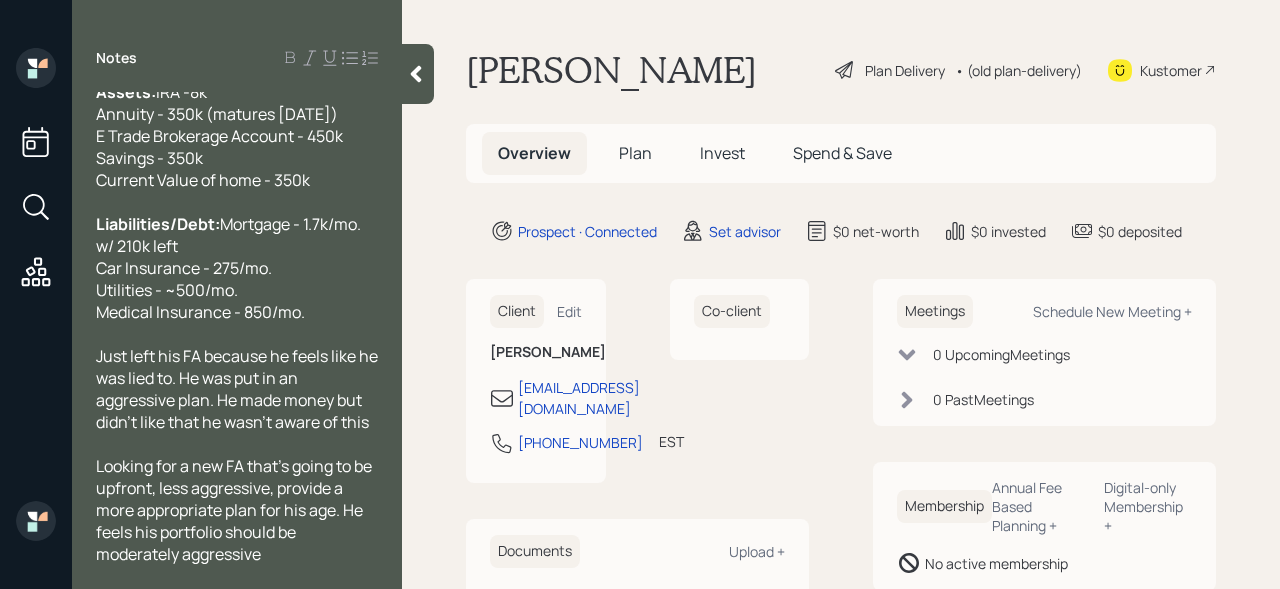 click on "Looking for a new FA that's going to be upfront, less aggressive, provide a more appropriate plan for his age. He feels his portfolio should be moderately aggressive" at bounding box center [237, 510] 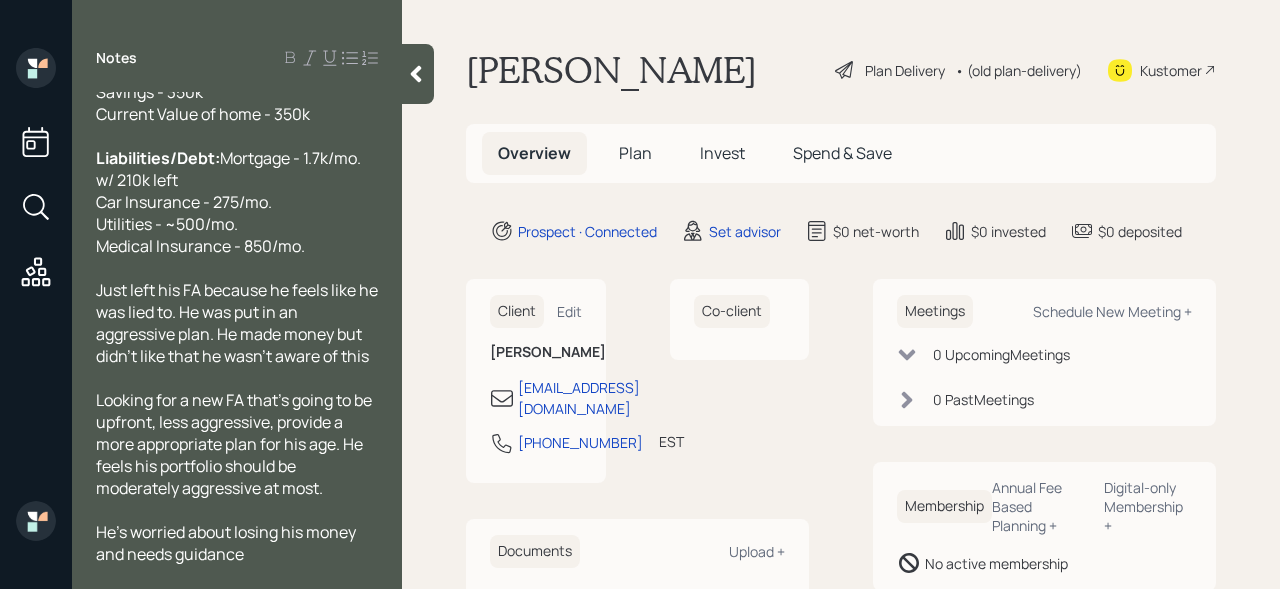 scroll, scrollTop: 0, scrollLeft: 0, axis: both 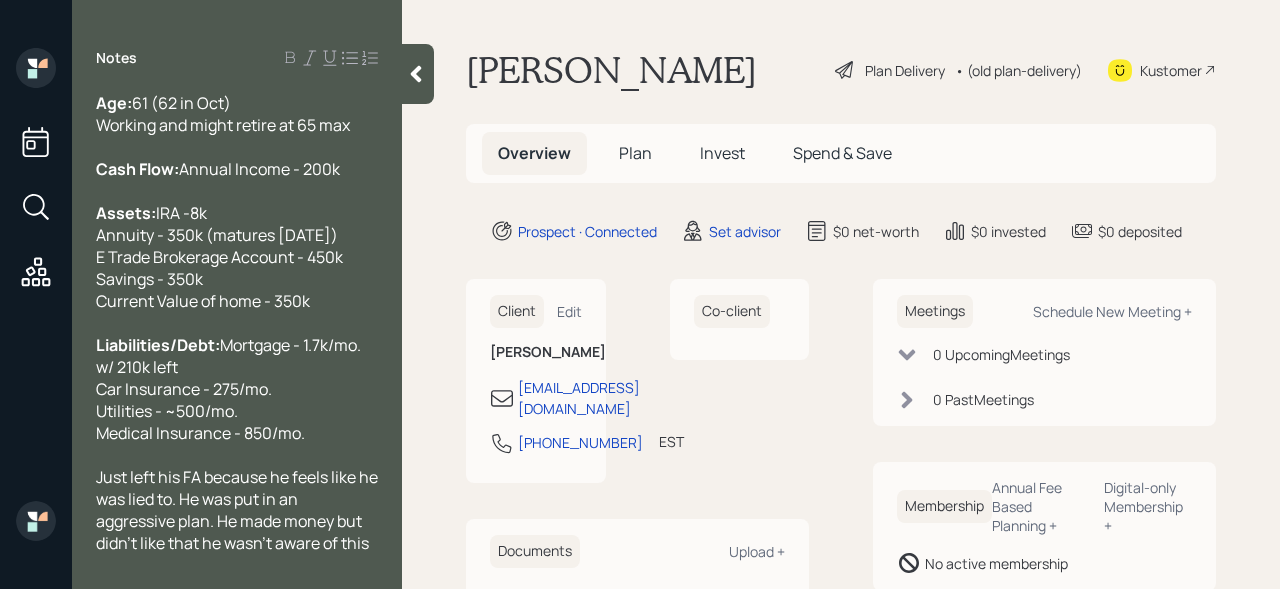 click at bounding box center (418, 74) 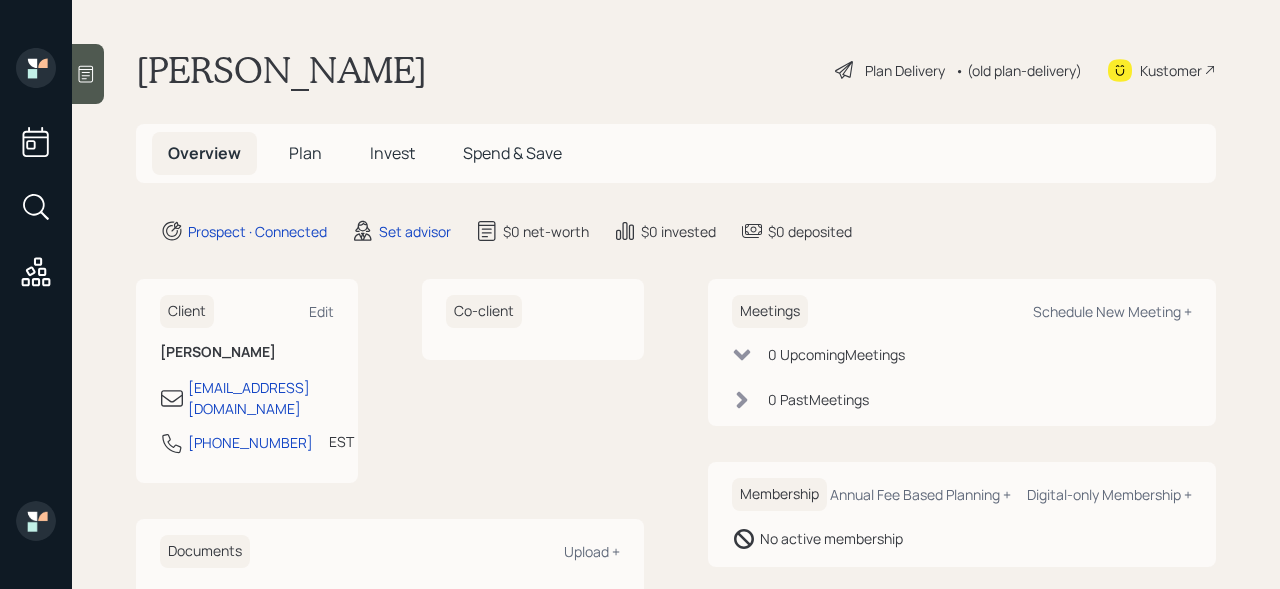 click on "[PERSON_NAME] Plan Delivery • (old plan-delivery) Kustomer" at bounding box center (676, 70) 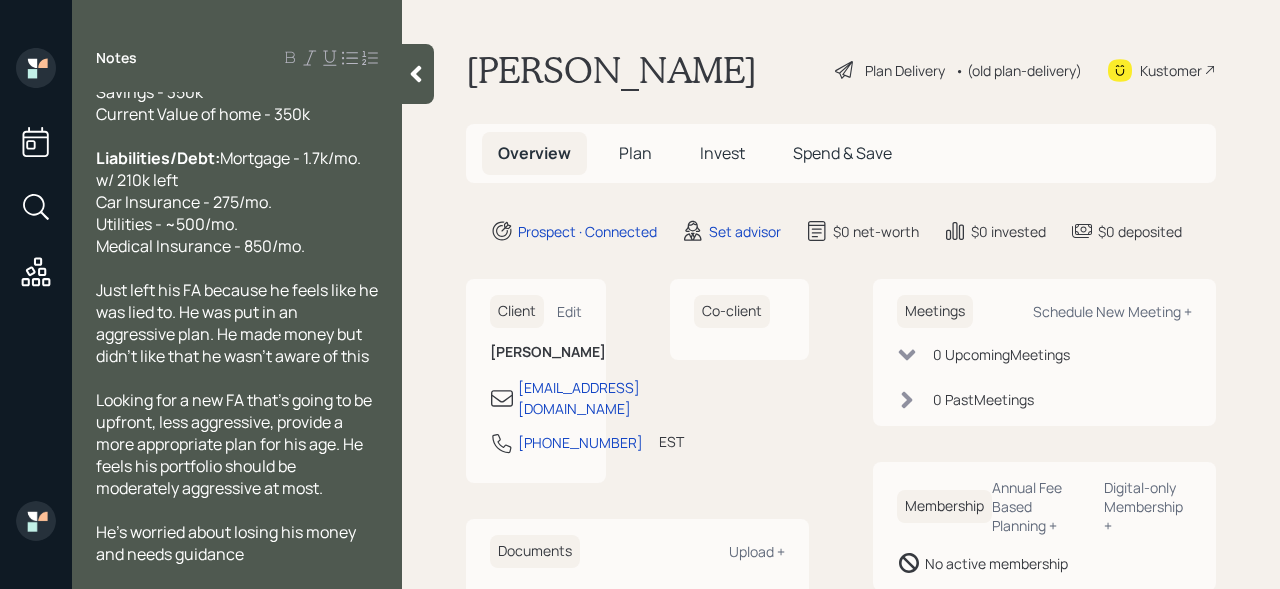 scroll, scrollTop: 0, scrollLeft: 0, axis: both 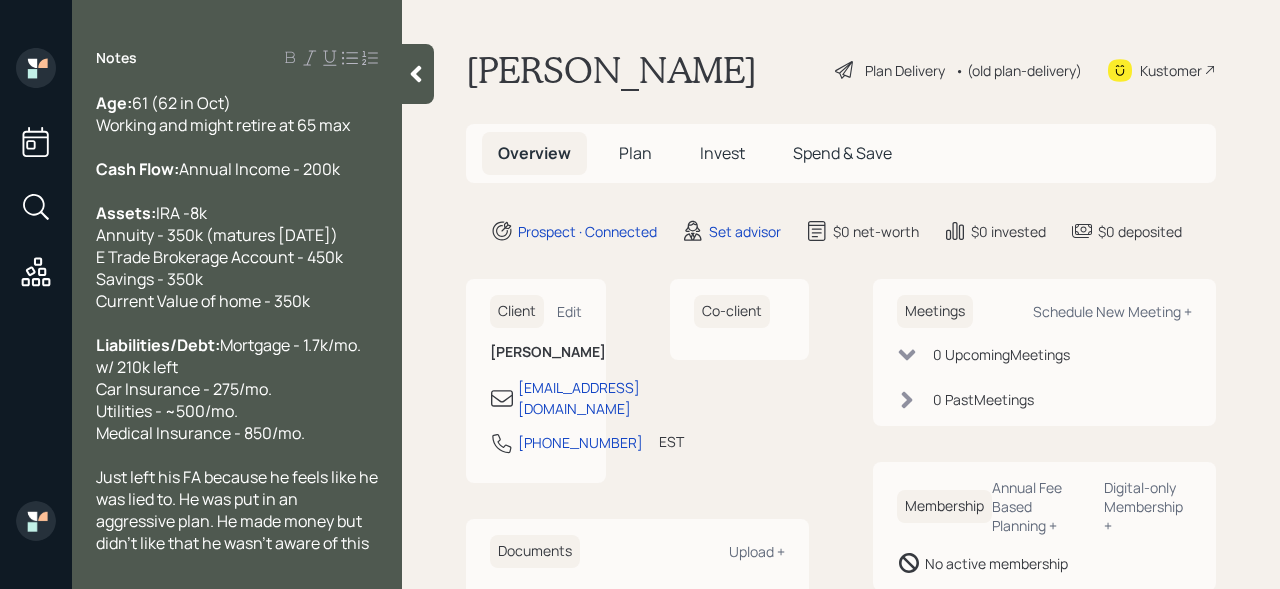 drag, startPoint x: 362, startPoint y: 123, endPoint x: 187, endPoint y: 123, distance: 175 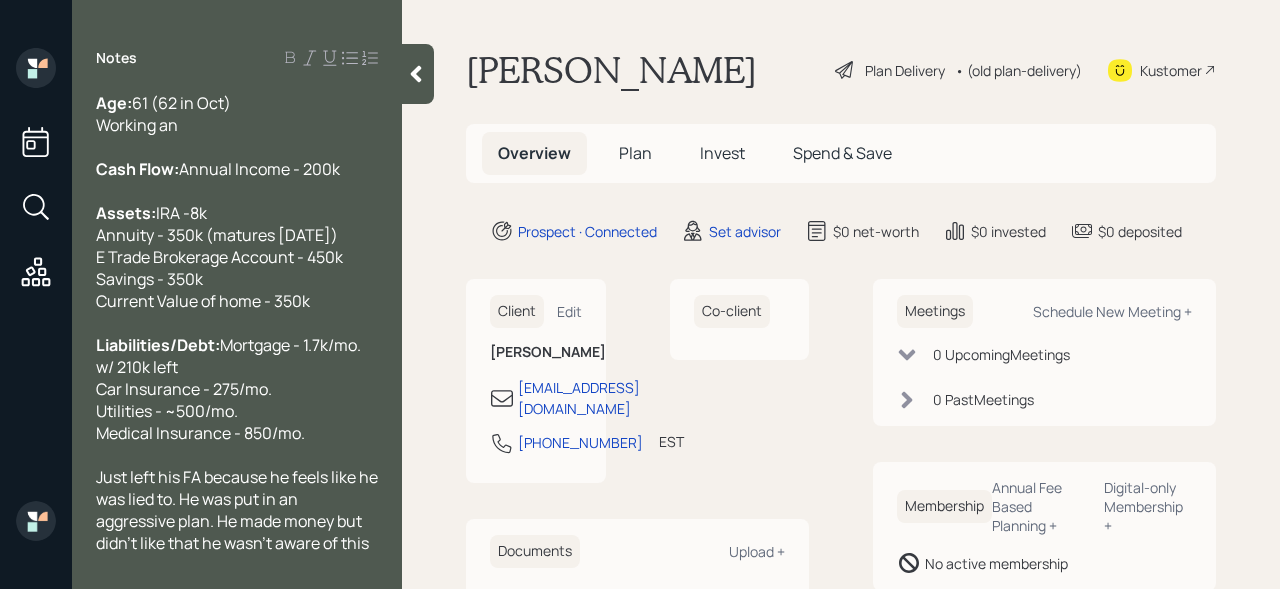 type 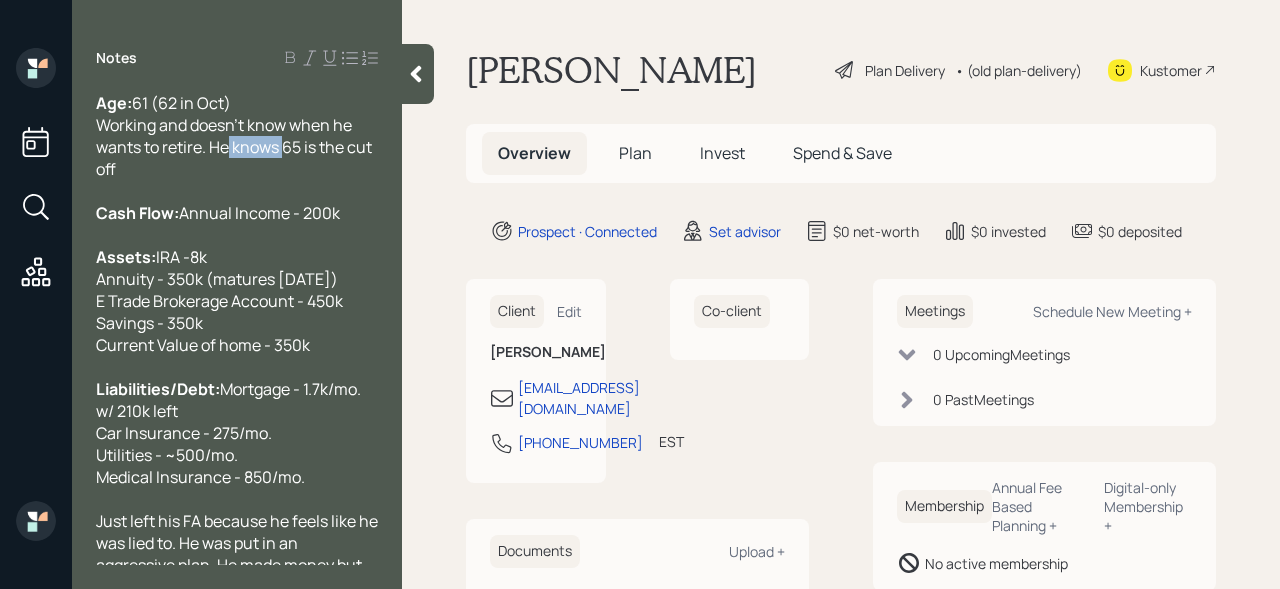 drag, startPoint x: 270, startPoint y: 150, endPoint x: 224, endPoint y: 153, distance: 46.09772 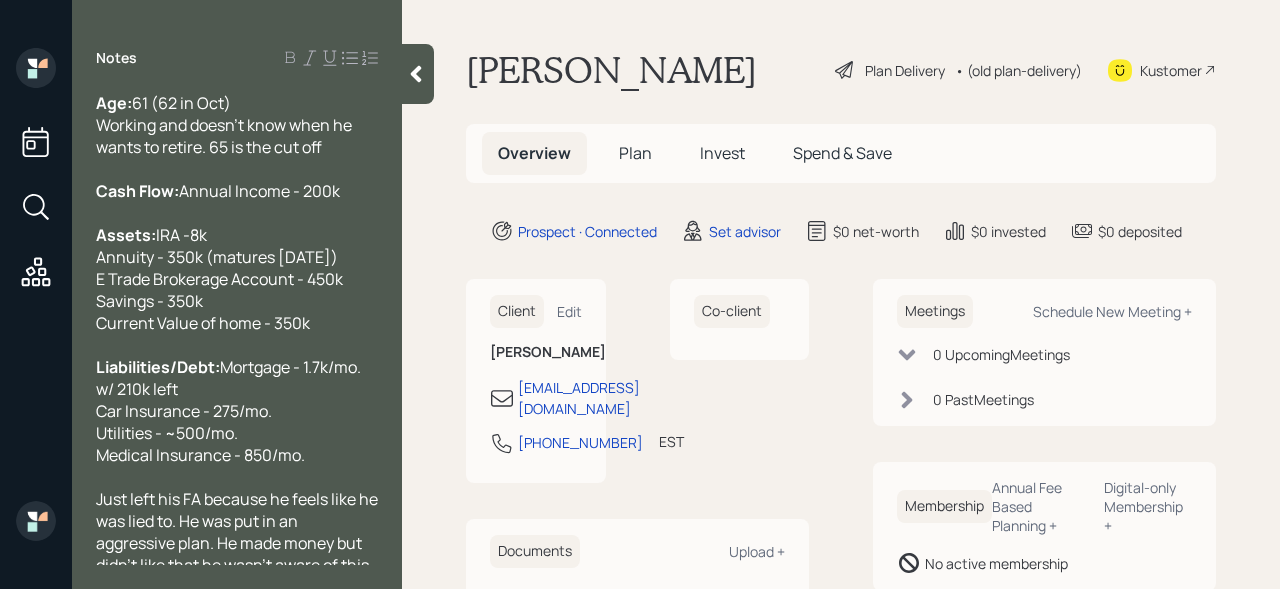 click at bounding box center (418, 74) 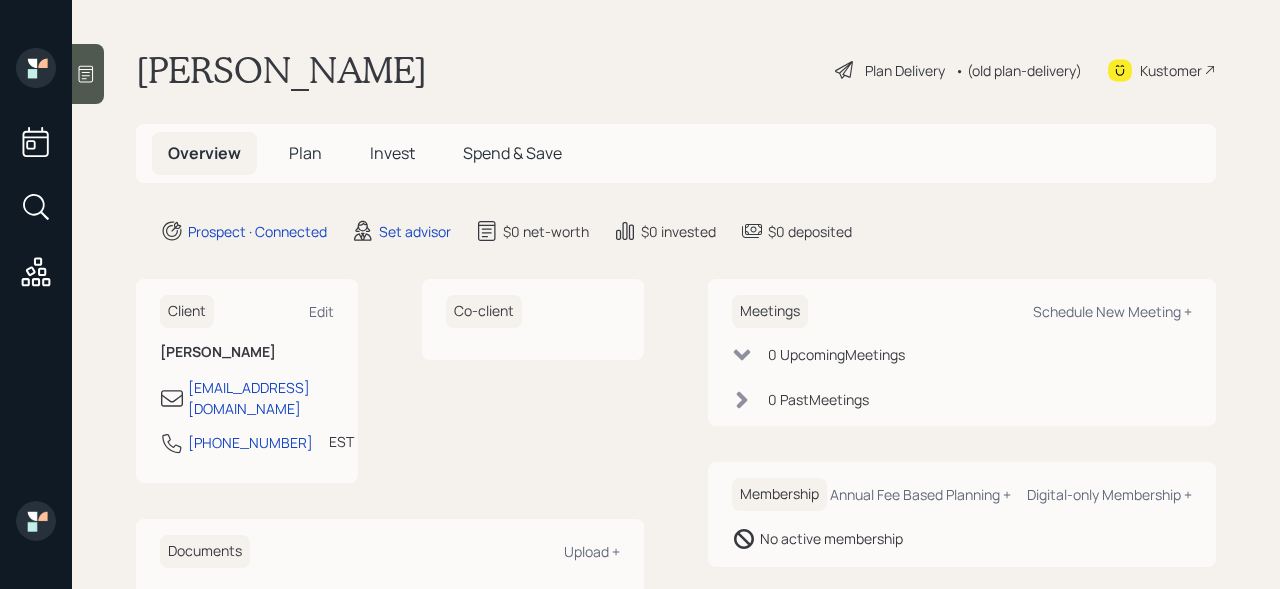 click on "[PERSON_NAME] Plan Delivery • (old plan-delivery) Kustomer Overview Plan Invest Spend & Save Prospect ·
Connected Set advisor $0 net-worth $0 invested $0 deposited Client Edit [PERSON_NAME] [EMAIL_ADDRESS][DOMAIN_NAME] [PHONE_NUMBER] EST Currently 9:58 AM Co-client Documents Upload + Meetings Schedule New Meeting + 0   Upcoming  Meeting s 0   Past  Meeting s Membership Annual Fee Based Planning + Digital-only Membership + No active membership" at bounding box center [676, 294] 